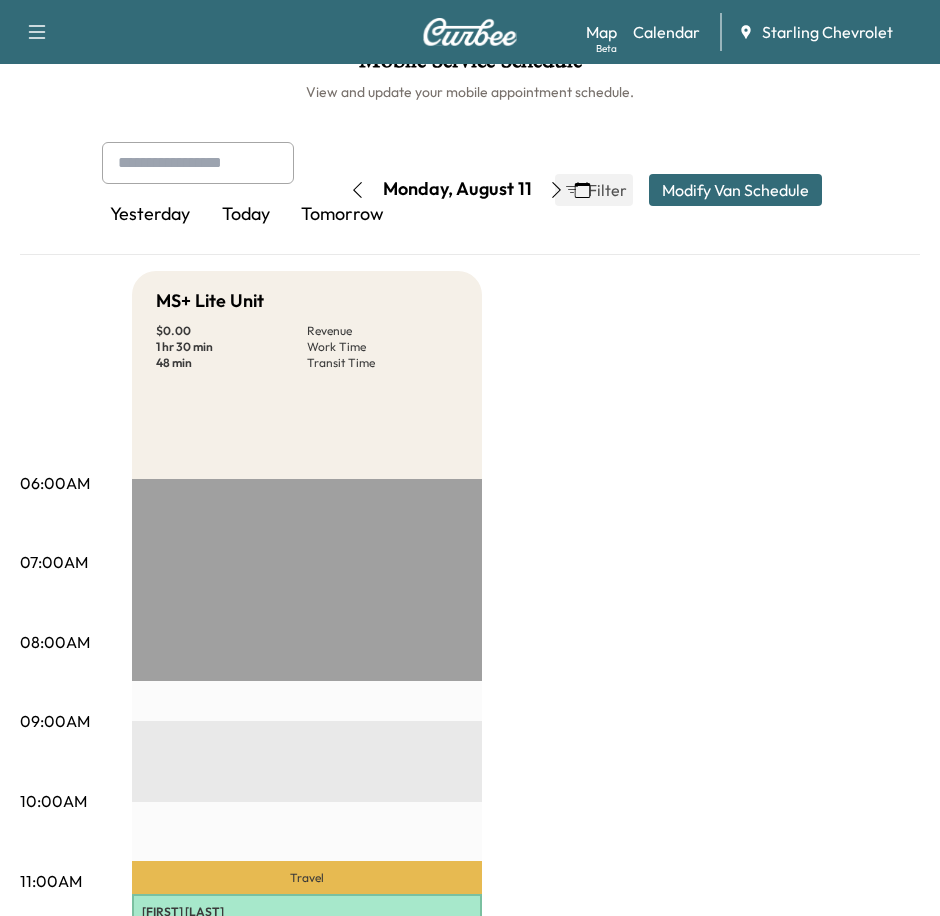 scroll, scrollTop: 0, scrollLeft: 0, axis: both 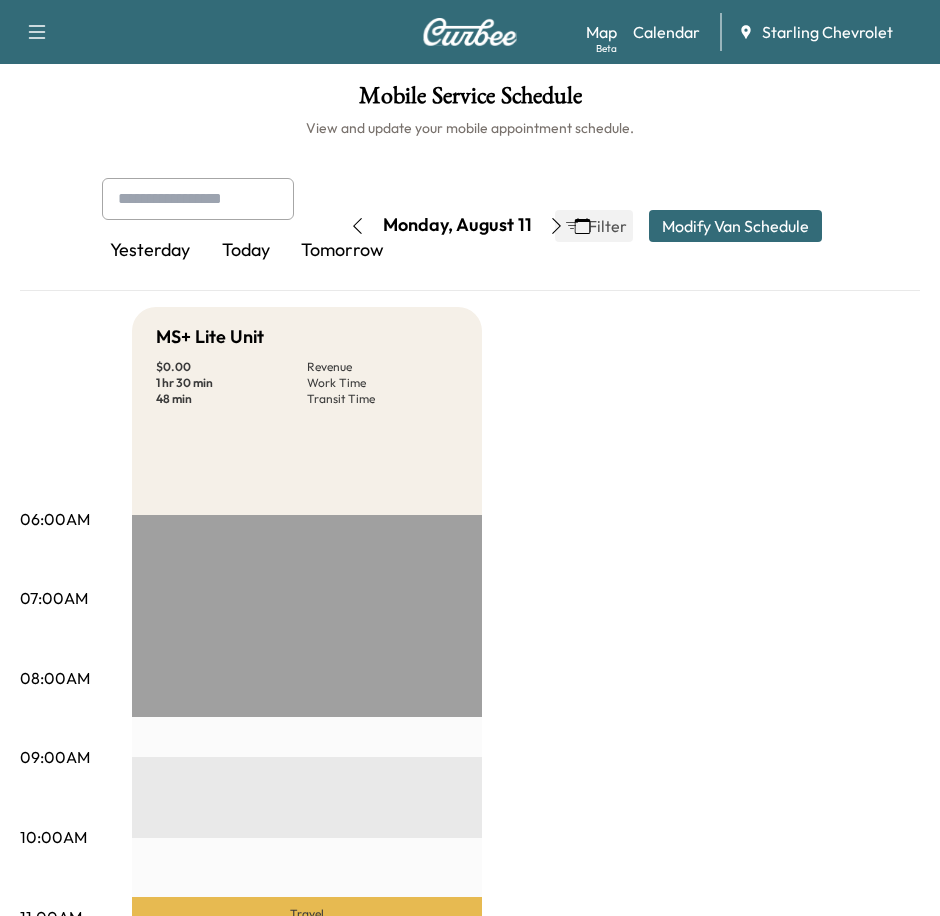 click at bounding box center (557, 226) 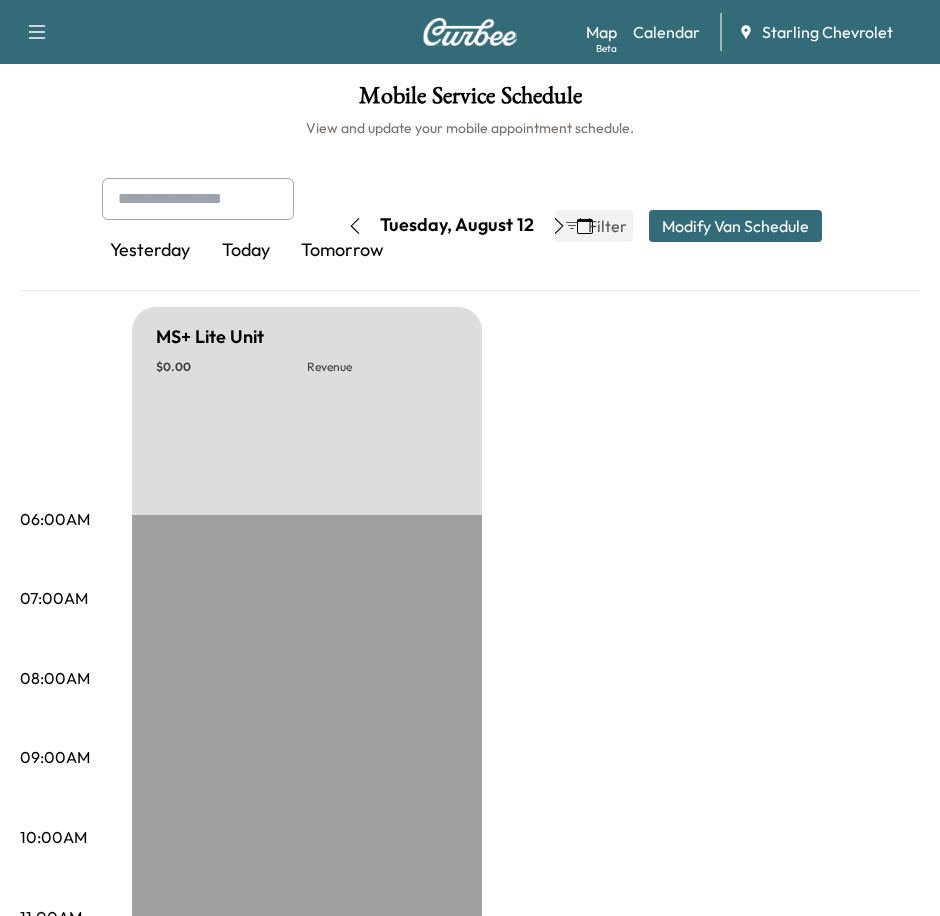 click 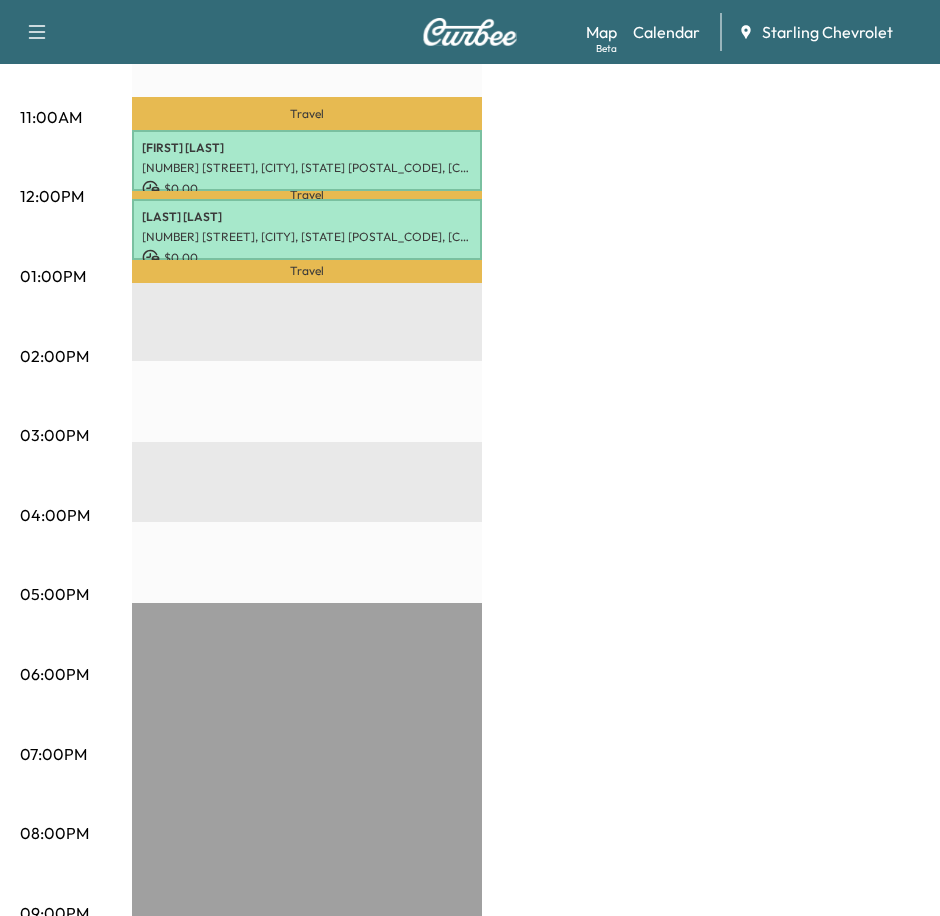 scroll, scrollTop: 400, scrollLeft: 0, axis: vertical 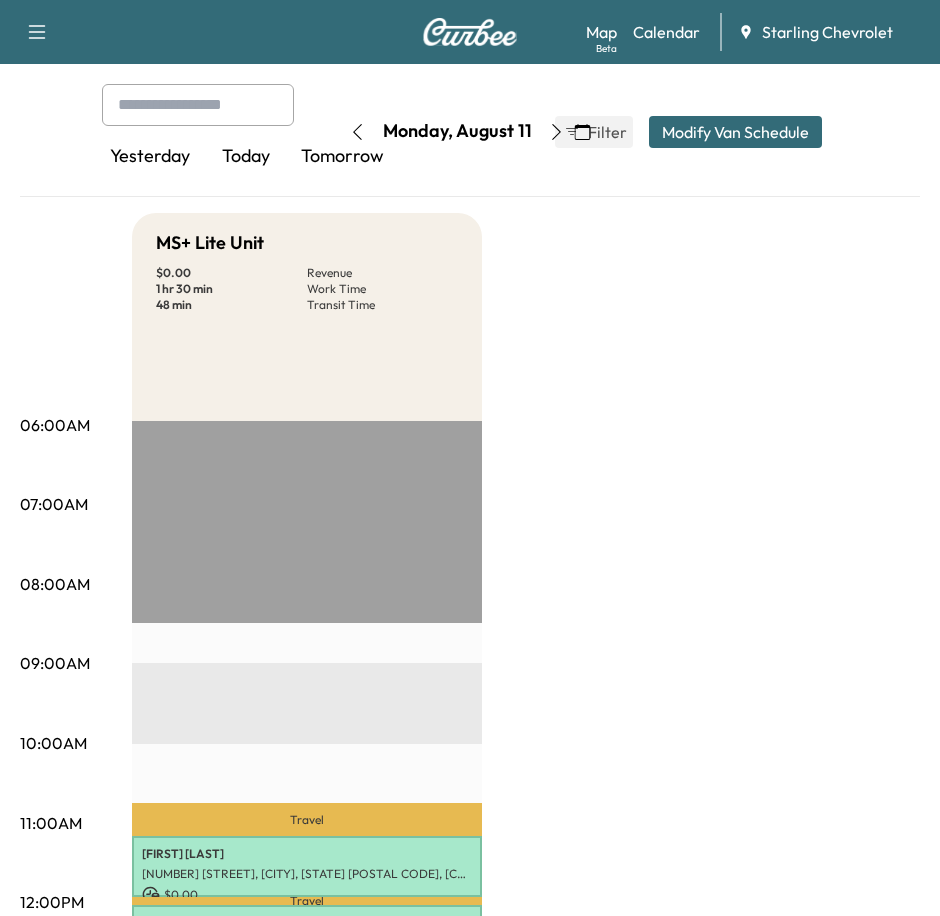 click 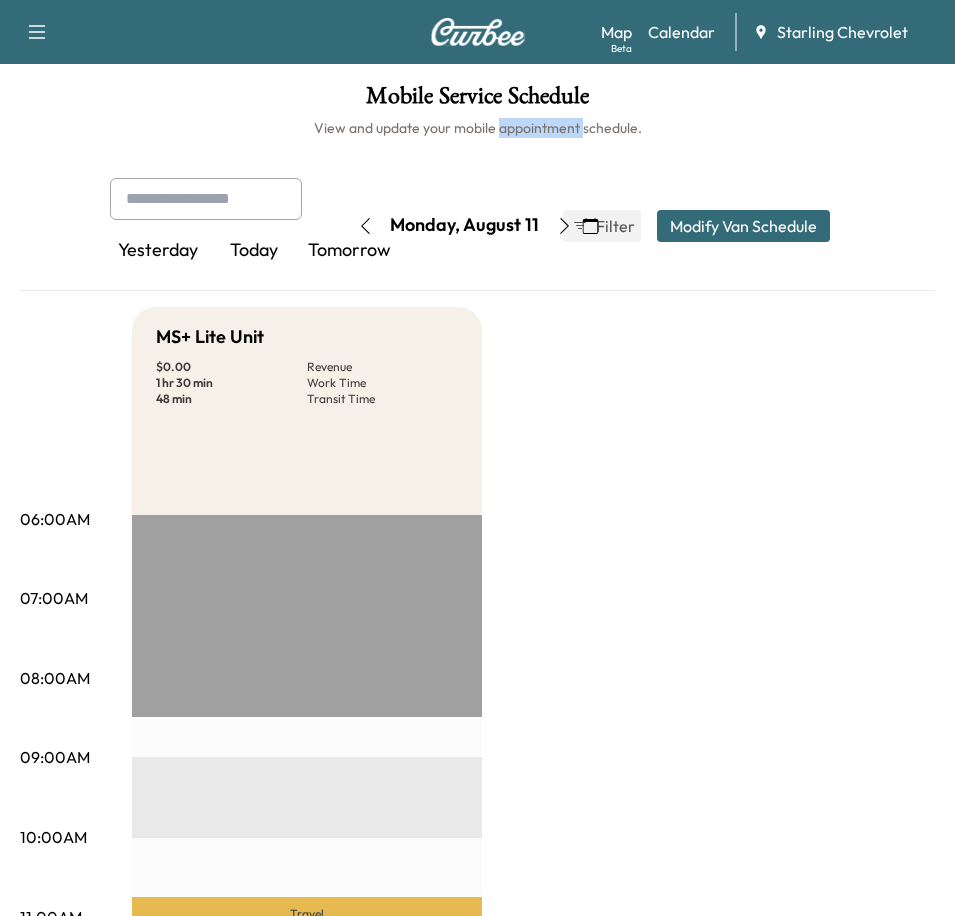 click on "View and update your mobile appointment schedule." at bounding box center (477, 128) 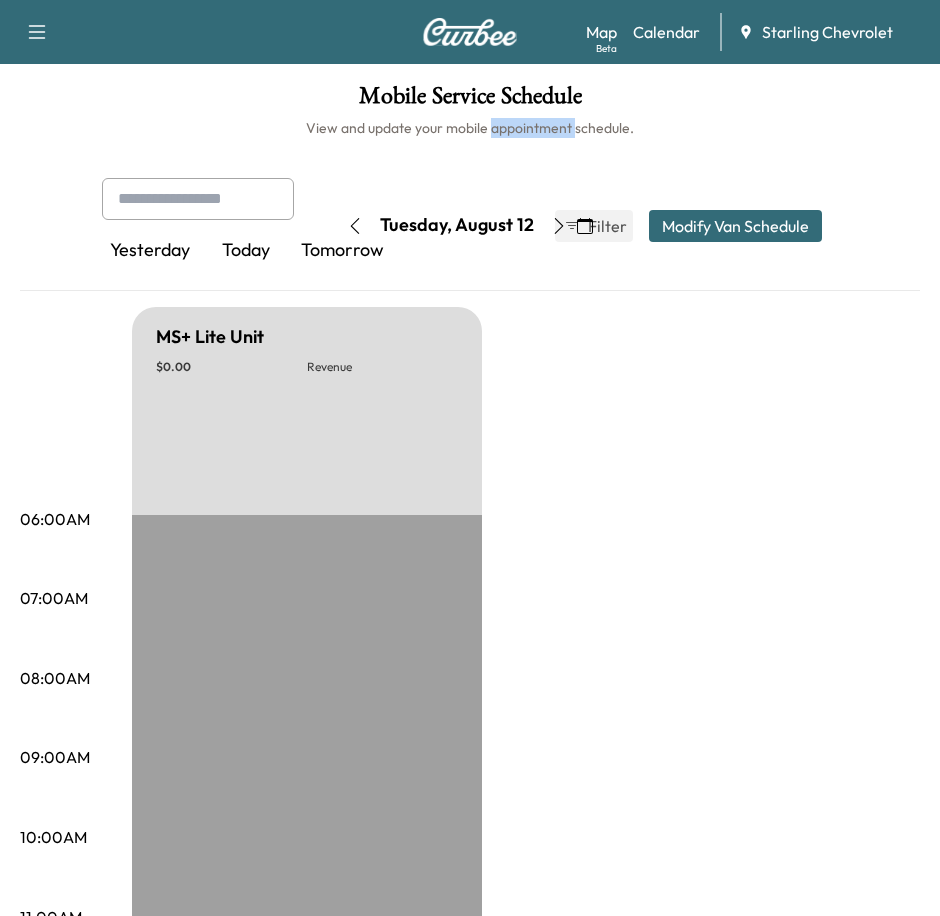 click 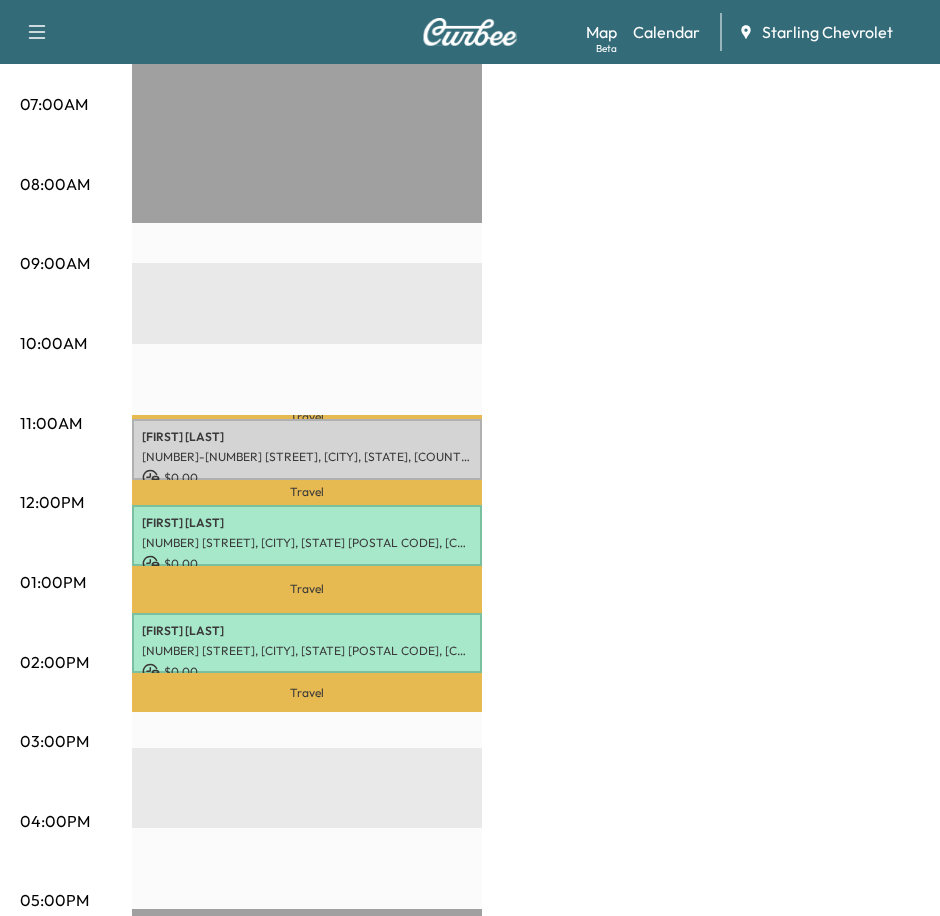 scroll, scrollTop: 600, scrollLeft: 0, axis: vertical 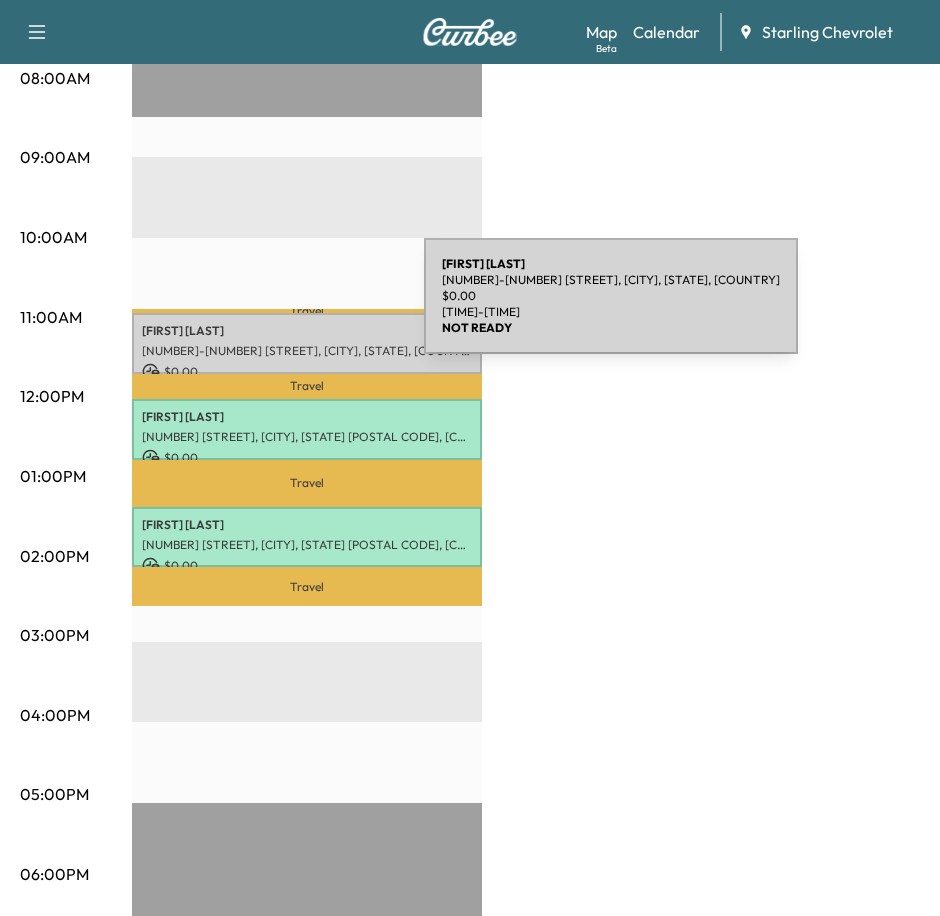 click on "[FIRST] [LAST]" at bounding box center [307, 331] 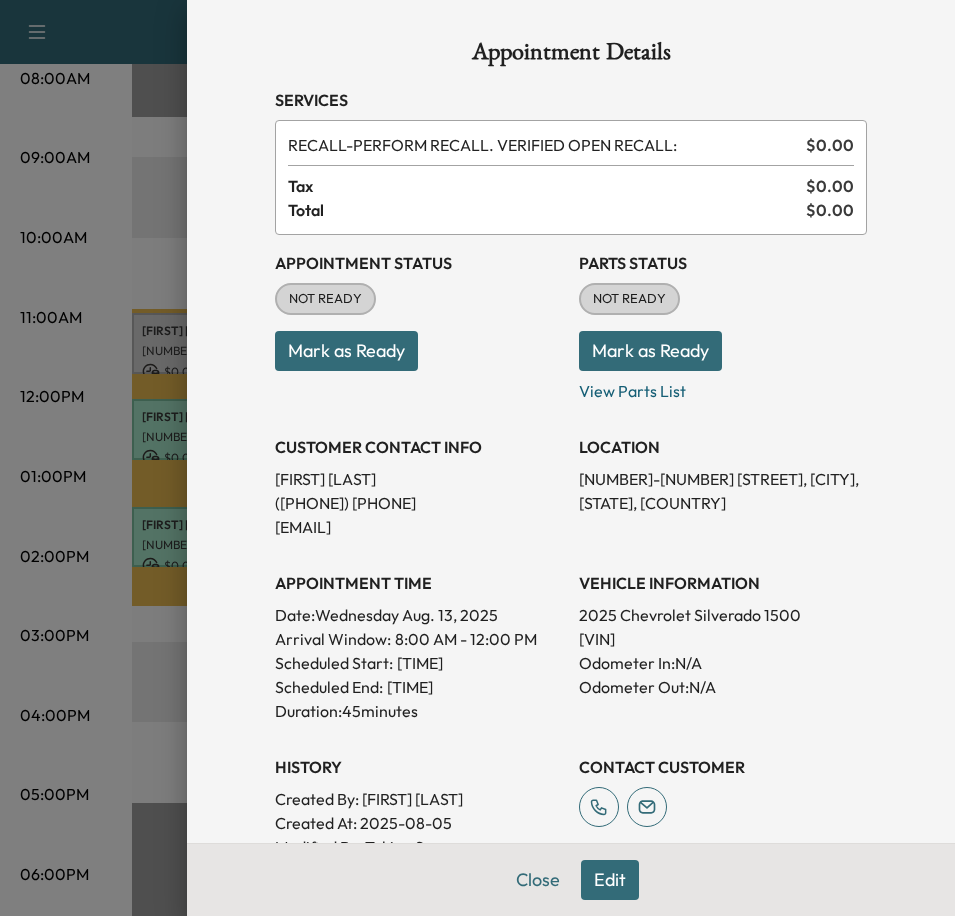 click on "Mark as Ready" at bounding box center (346, 351) 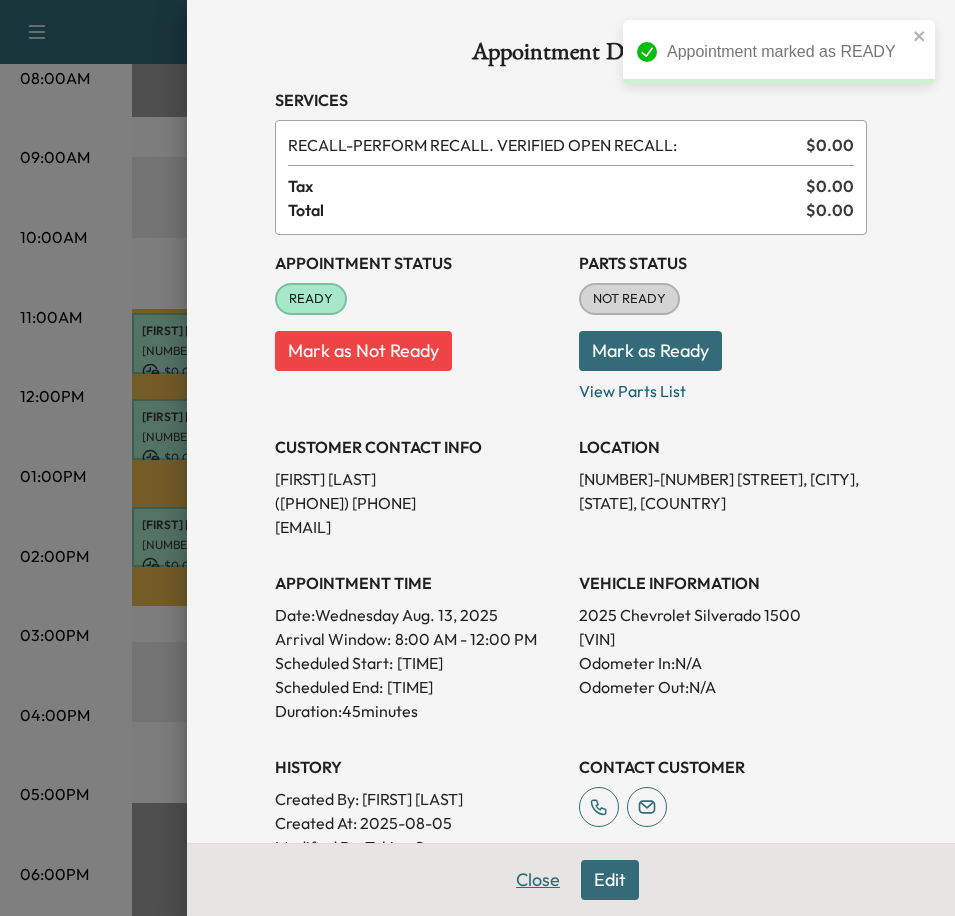 click on "Close" at bounding box center [538, 880] 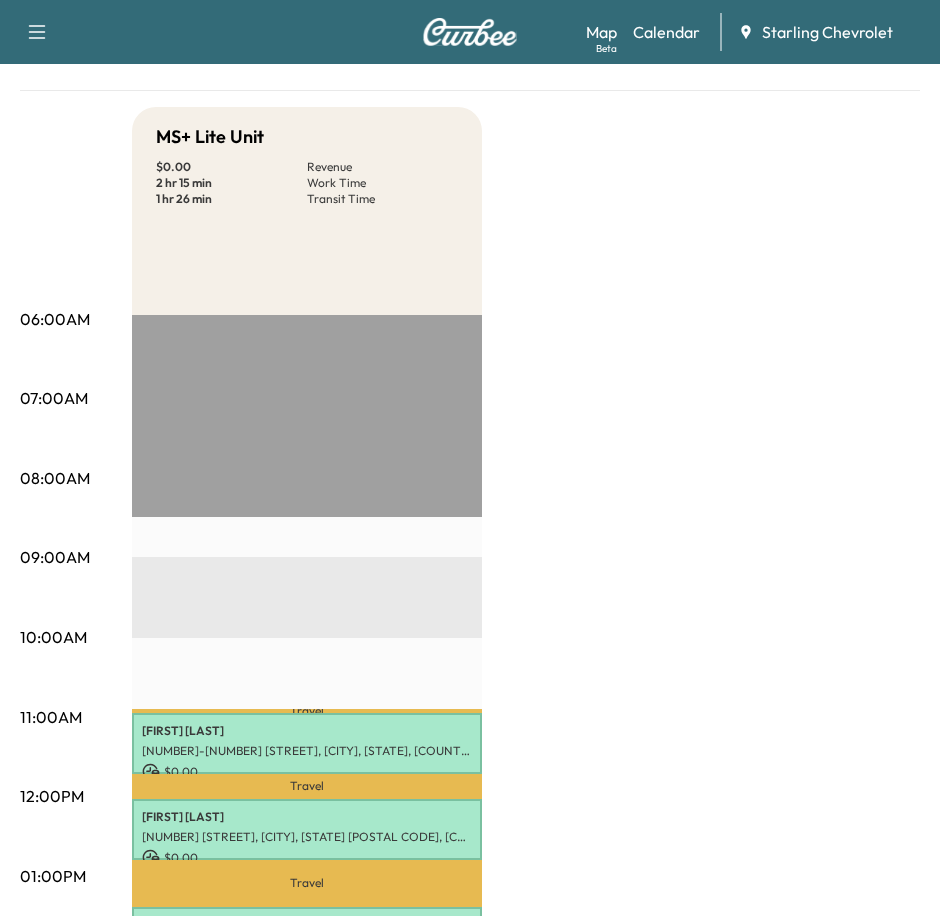 scroll, scrollTop: 0, scrollLeft: 0, axis: both 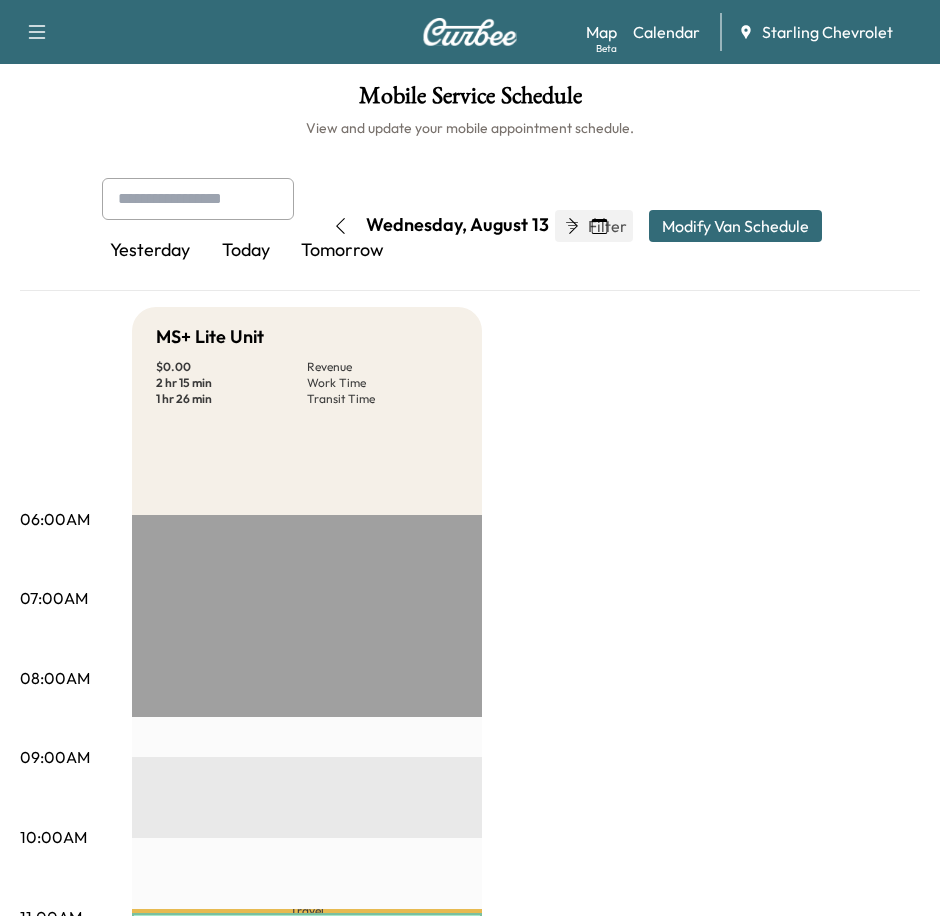 click at bounding box center [574, 226] 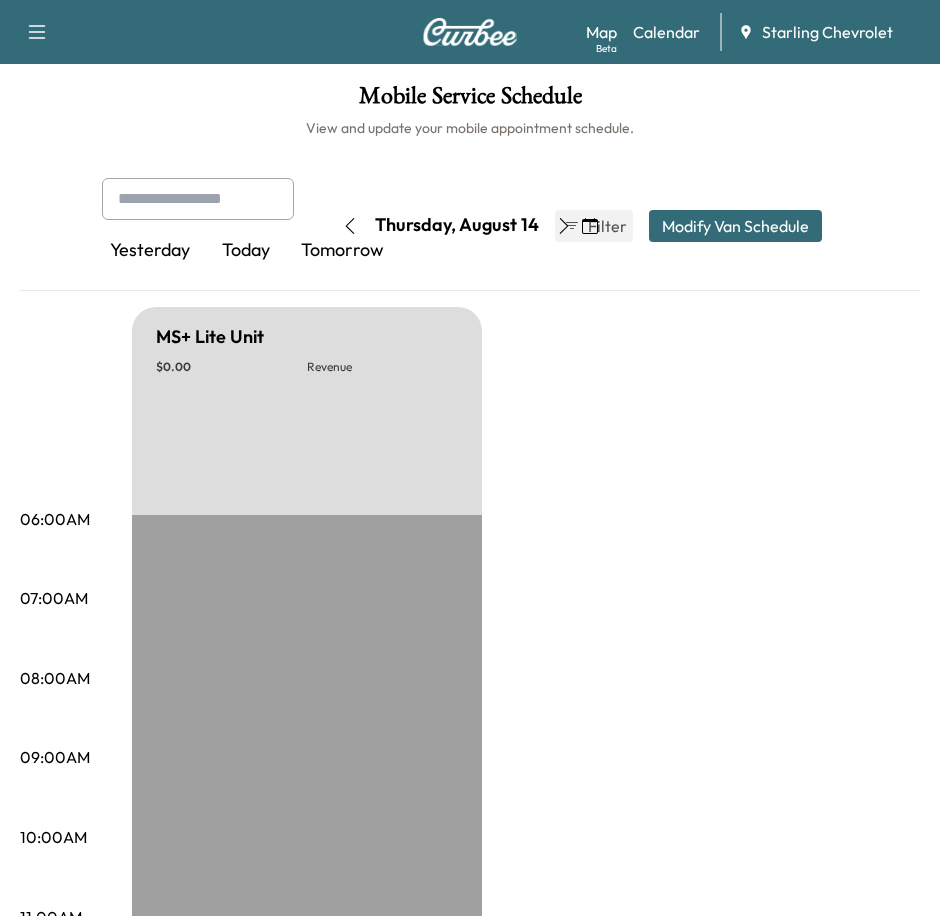 click 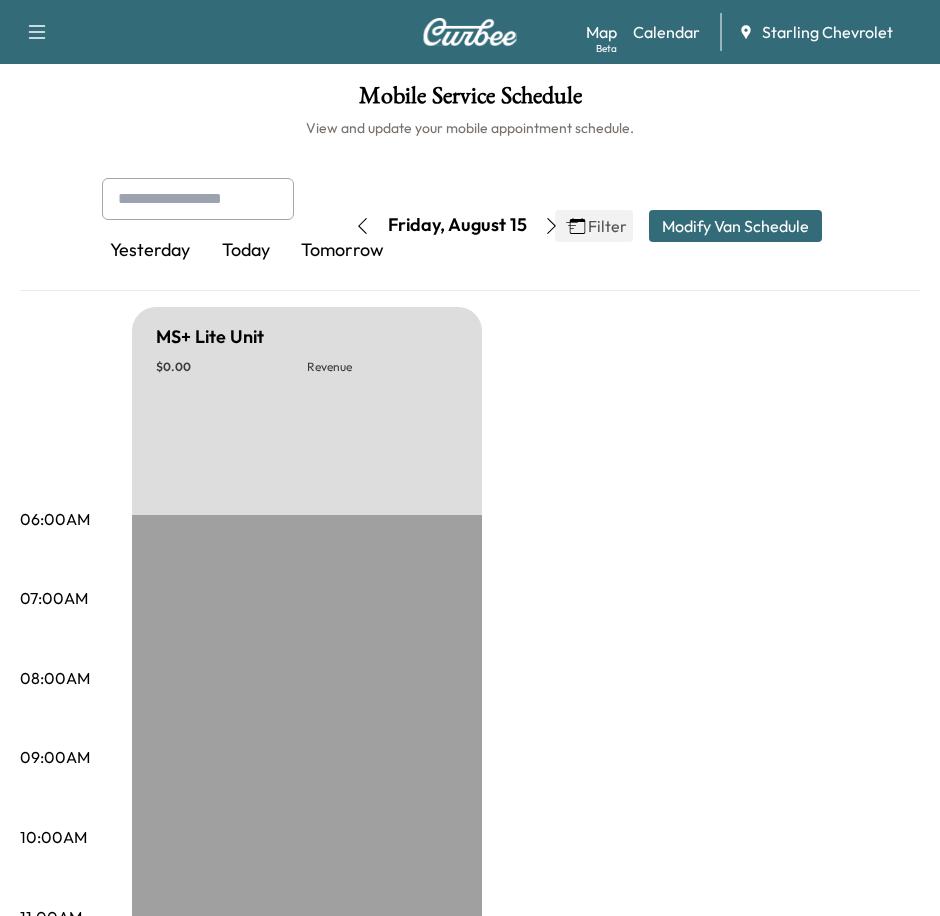 click at bounding box center [578, 226] 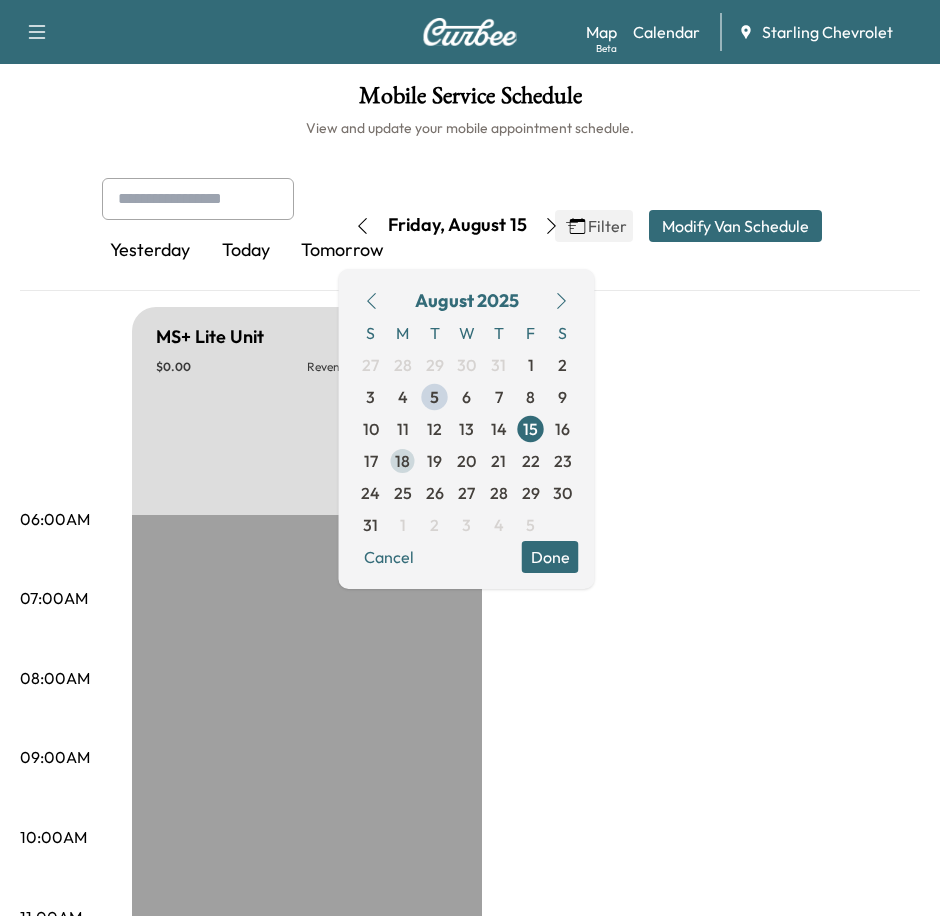 click on "18" at bounding box center (403, 461) 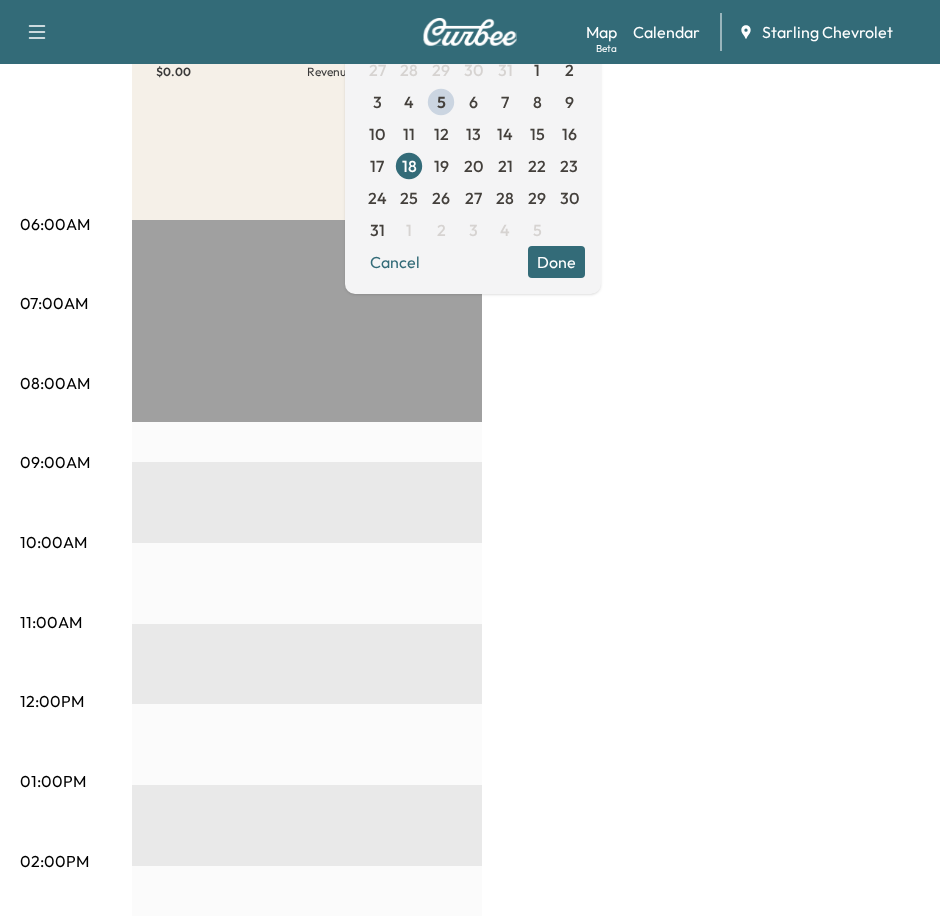 scroll, scrollTop: 294, scrollLeft: 0, axis: vertical 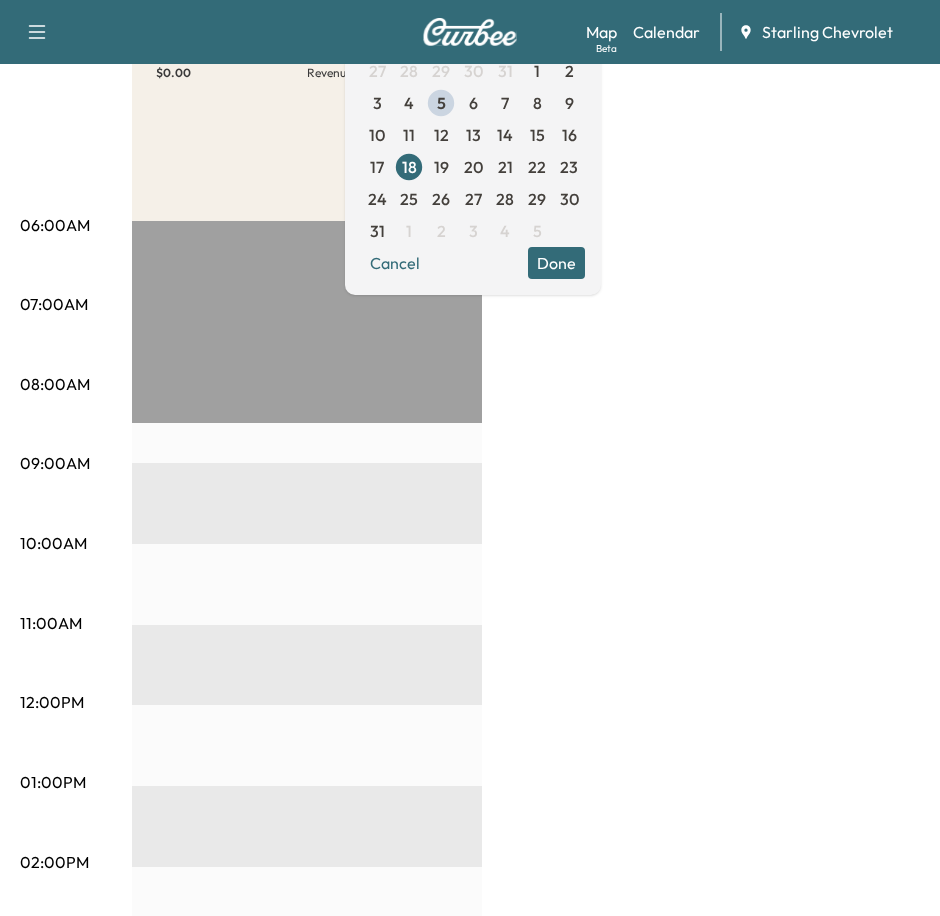 click on "MS+ Lite Unit $ 0.00 Revenue EST Start" at bounding box center (526, 763) 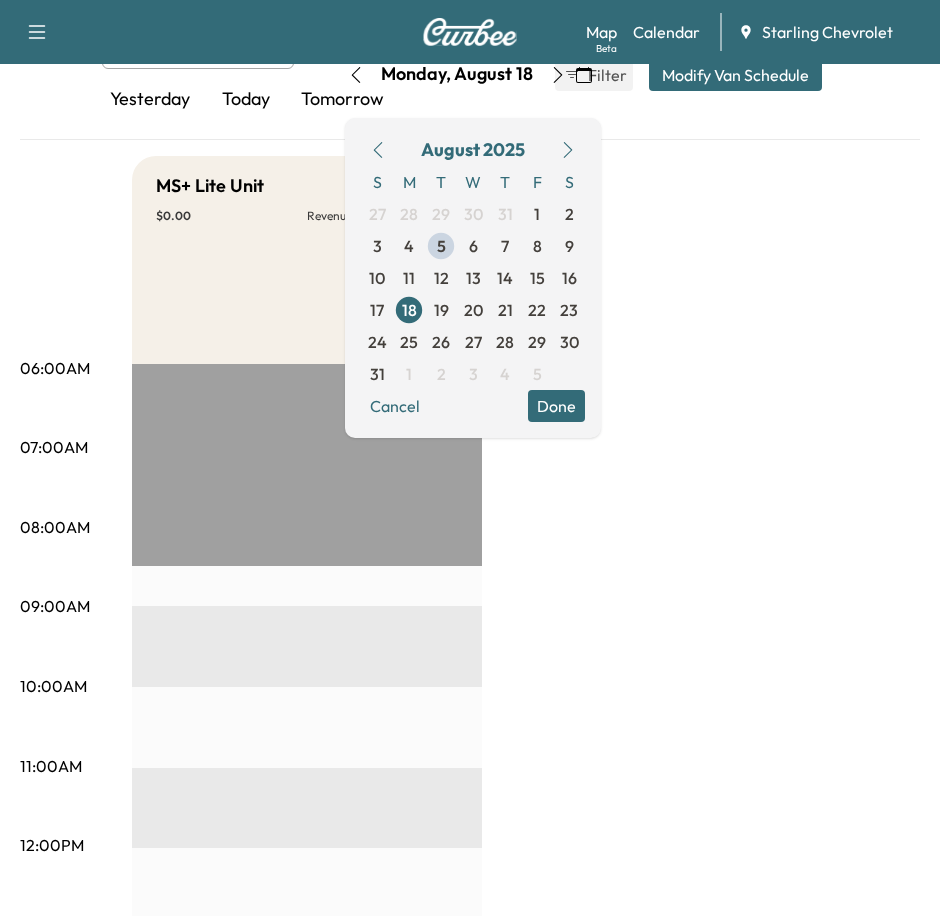 scroll, scrollTop: 0, scrollLeft: 0, axis: both 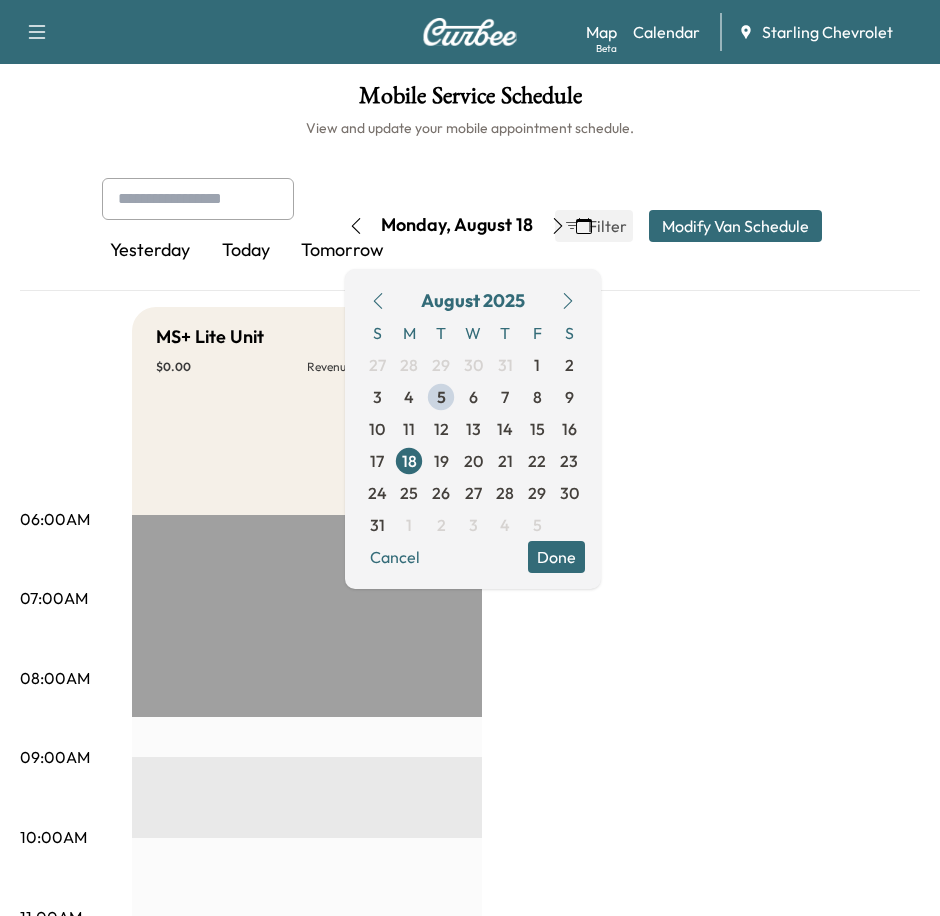 click on "MS+ Lite Unit $ 0.00 Revenue EST Start" at bounding box center [526, 1057] 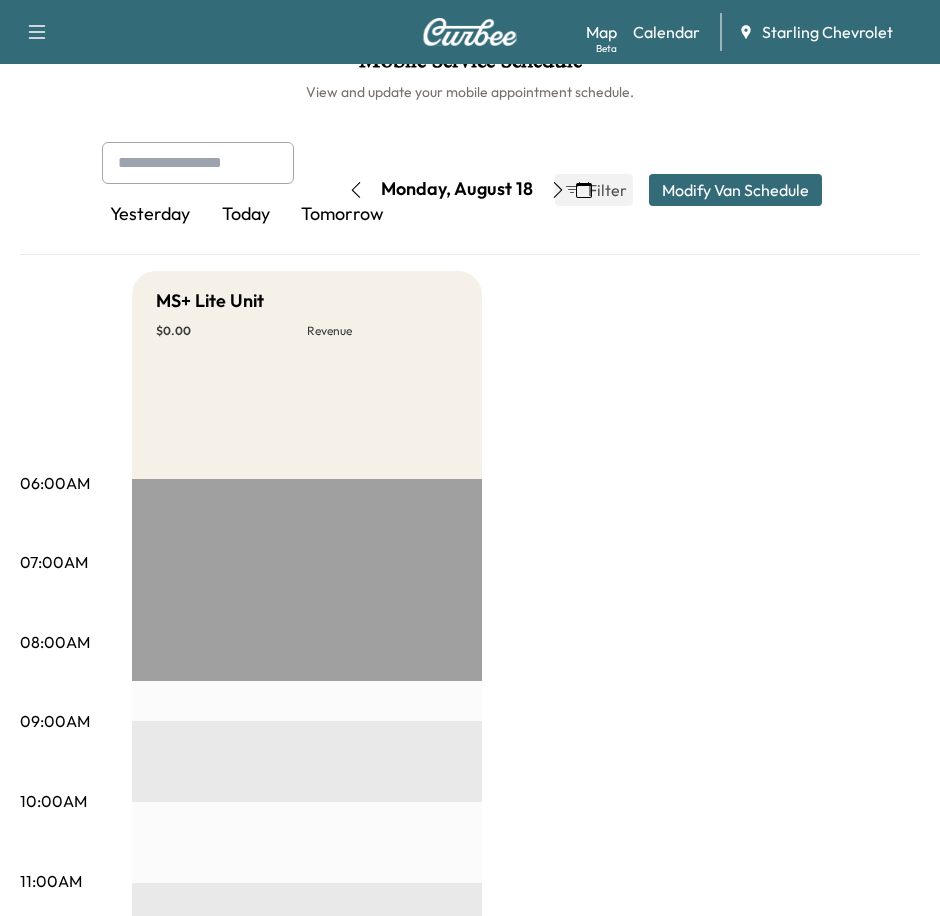 scroll, scrollTop: 0, scrollLeft: 0, axis: both 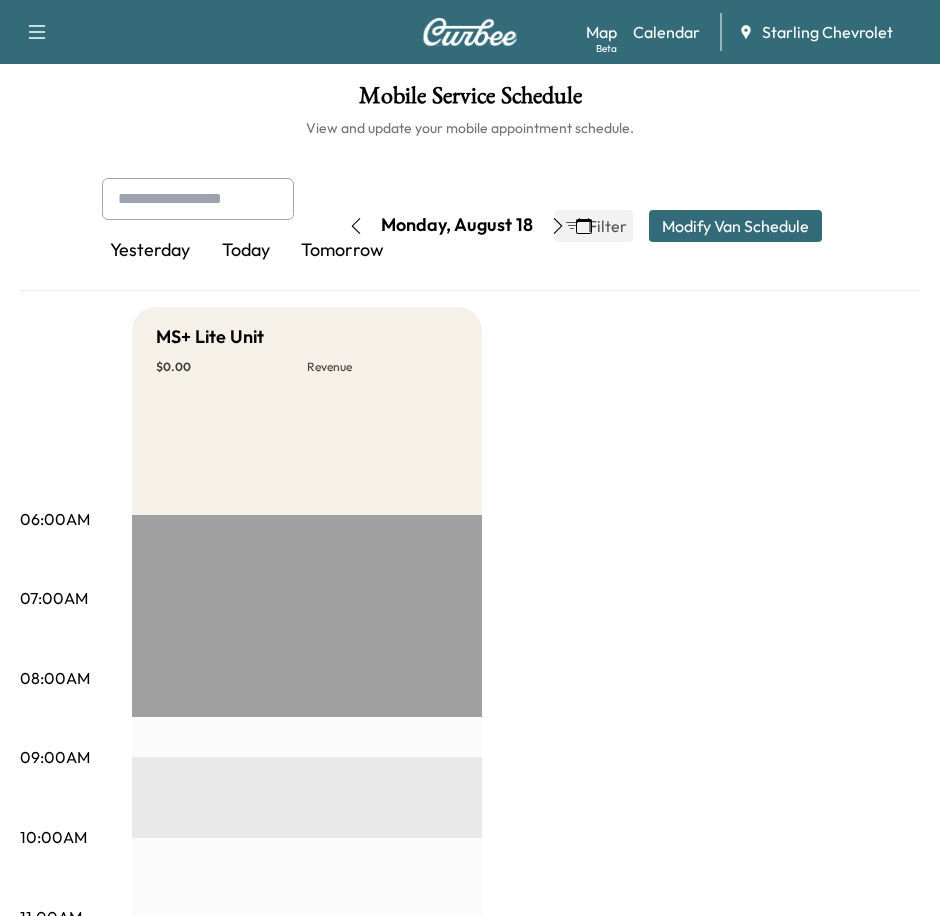 click at bounding box center [37, 32] 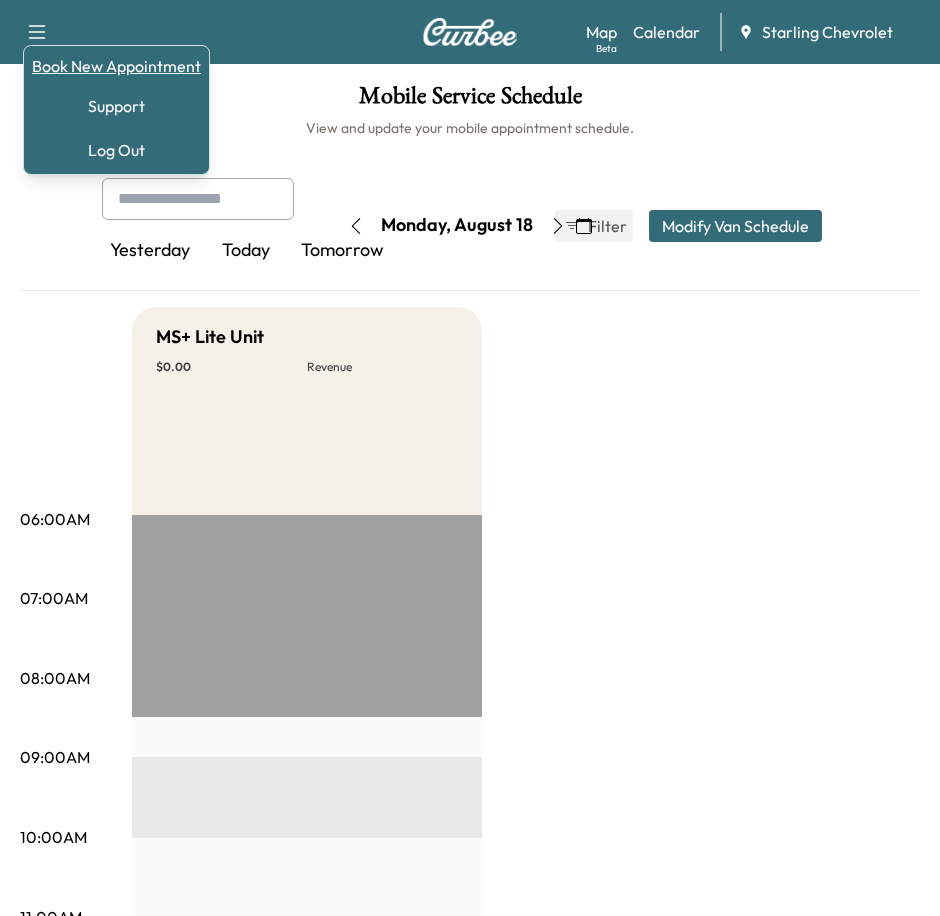 click on "Book New Appointment" at bounding box center [116, 66] 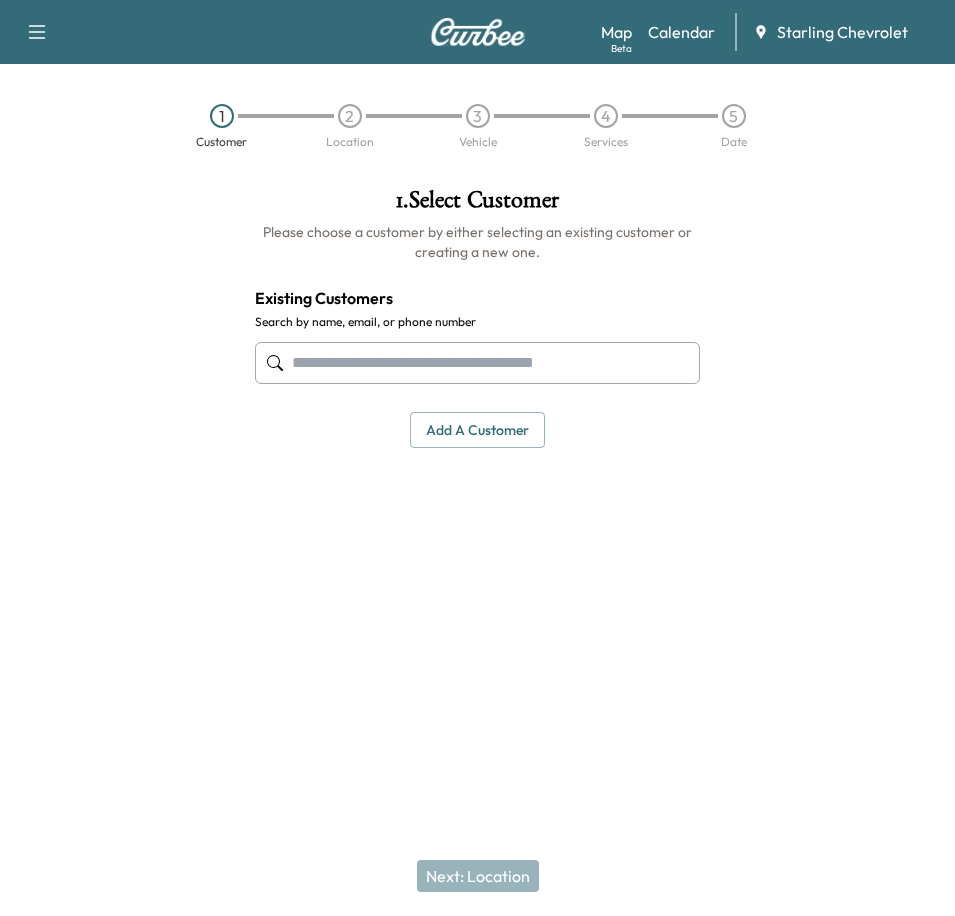 click at bounding box center (478, 363) 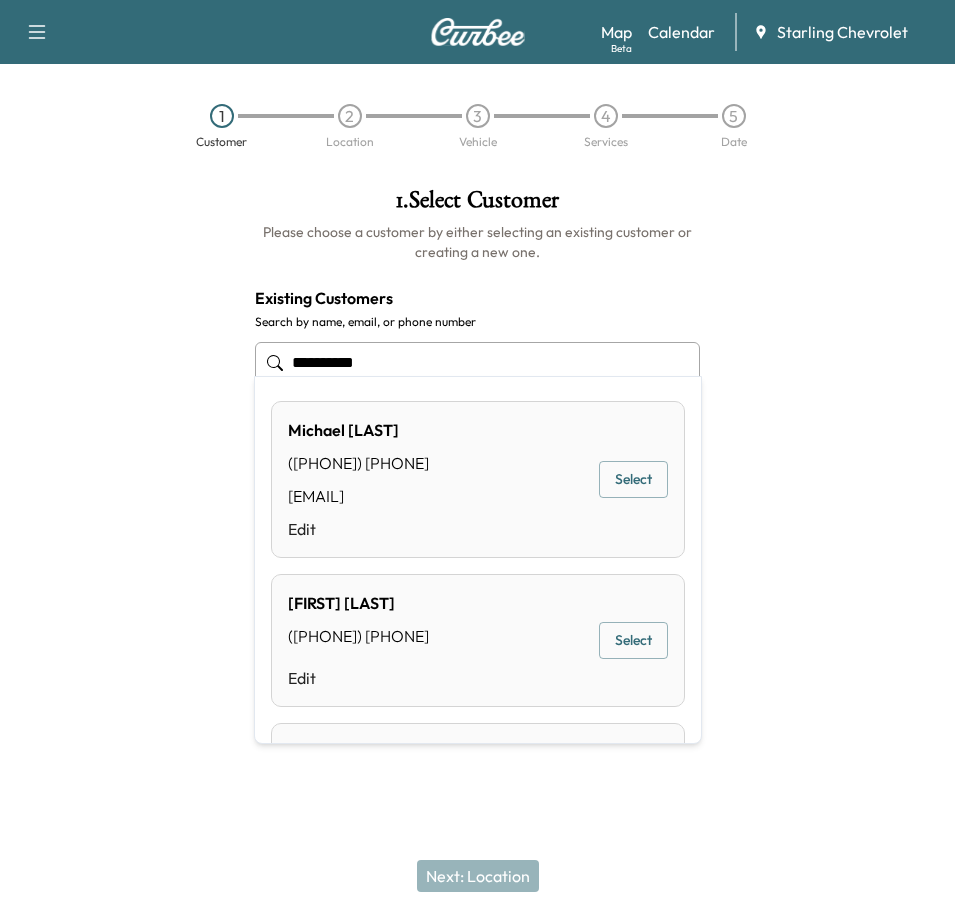 click on "Select" at bounding box center [633, 479] 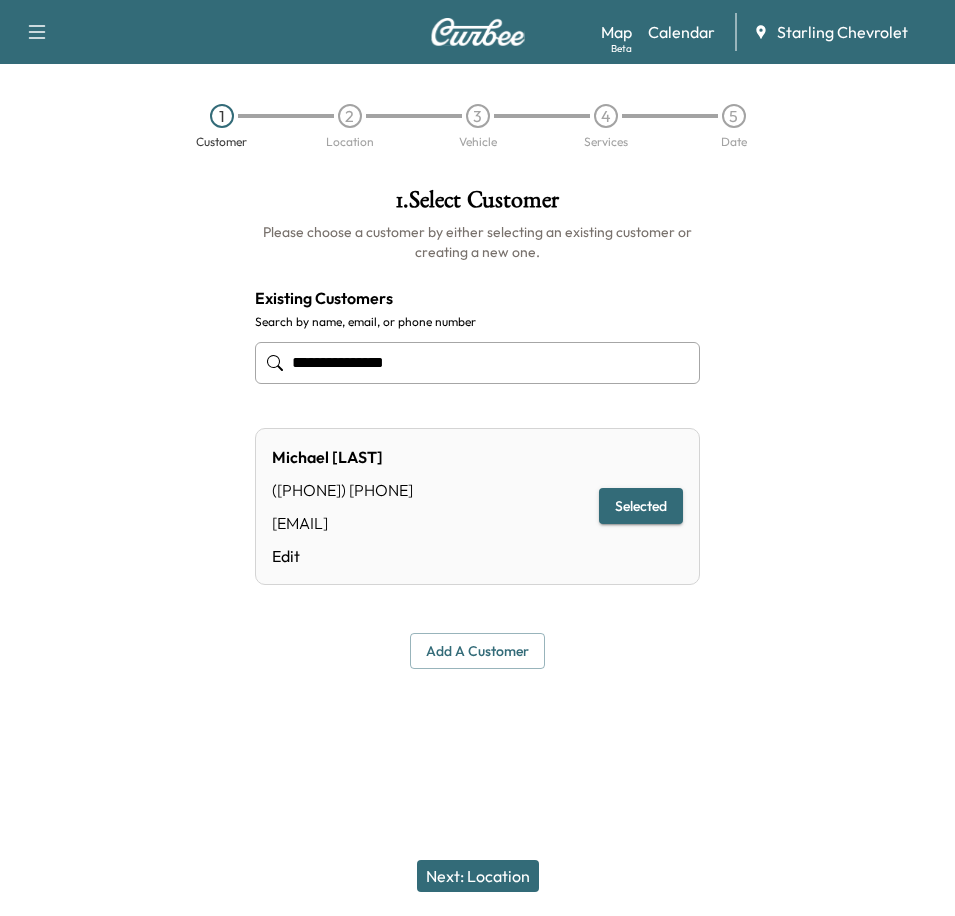type on "**********" 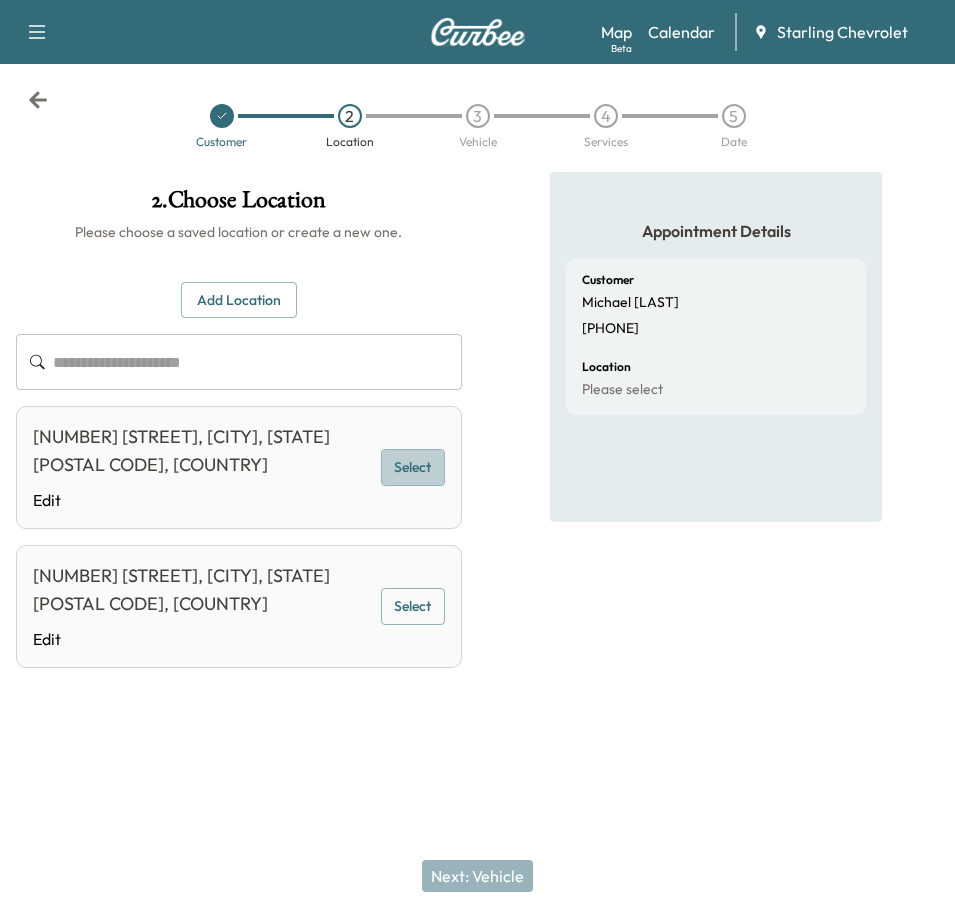 click on "Select" at bounding box center (413, 467) 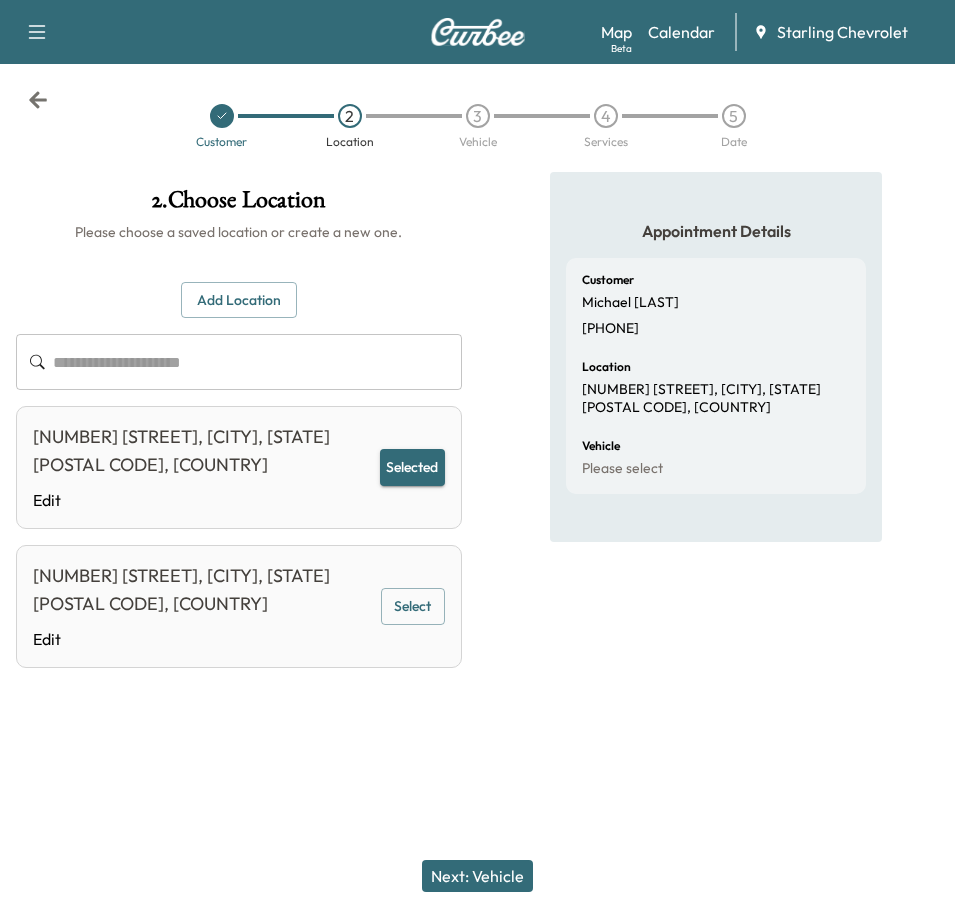click on "Next: Vehicle" at bounding box center (477, 876) 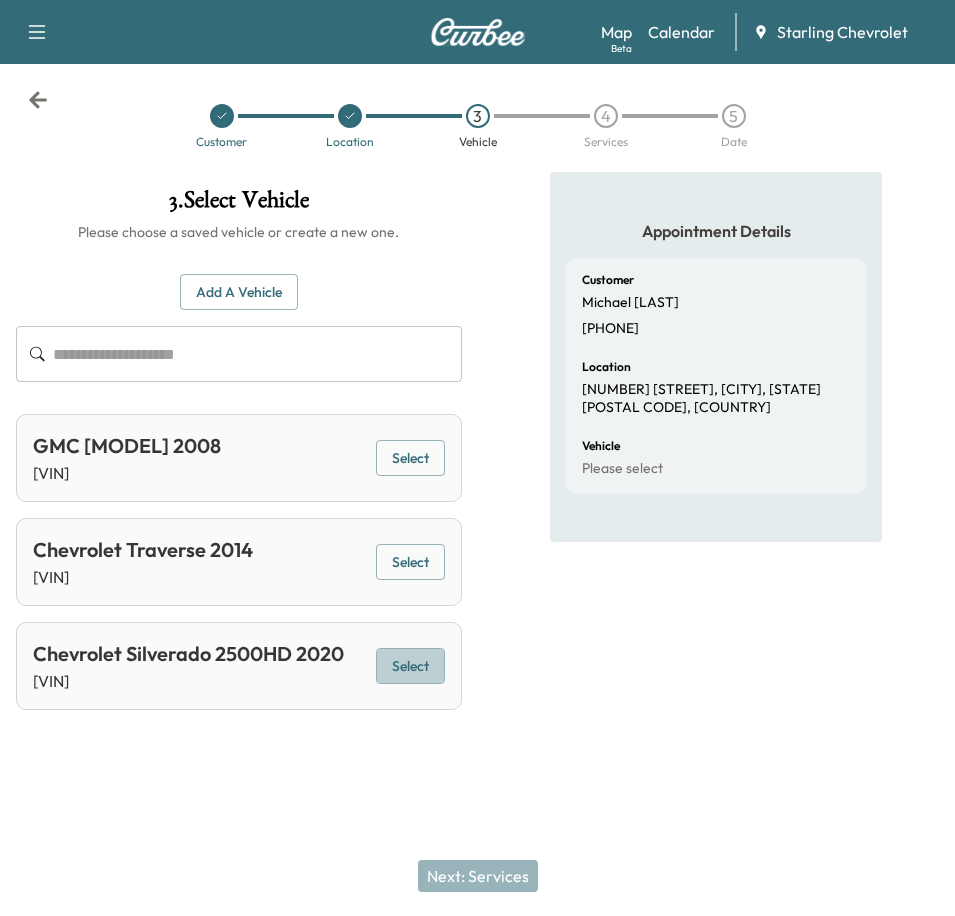 click on "Select" at bounding box center (410, 666) 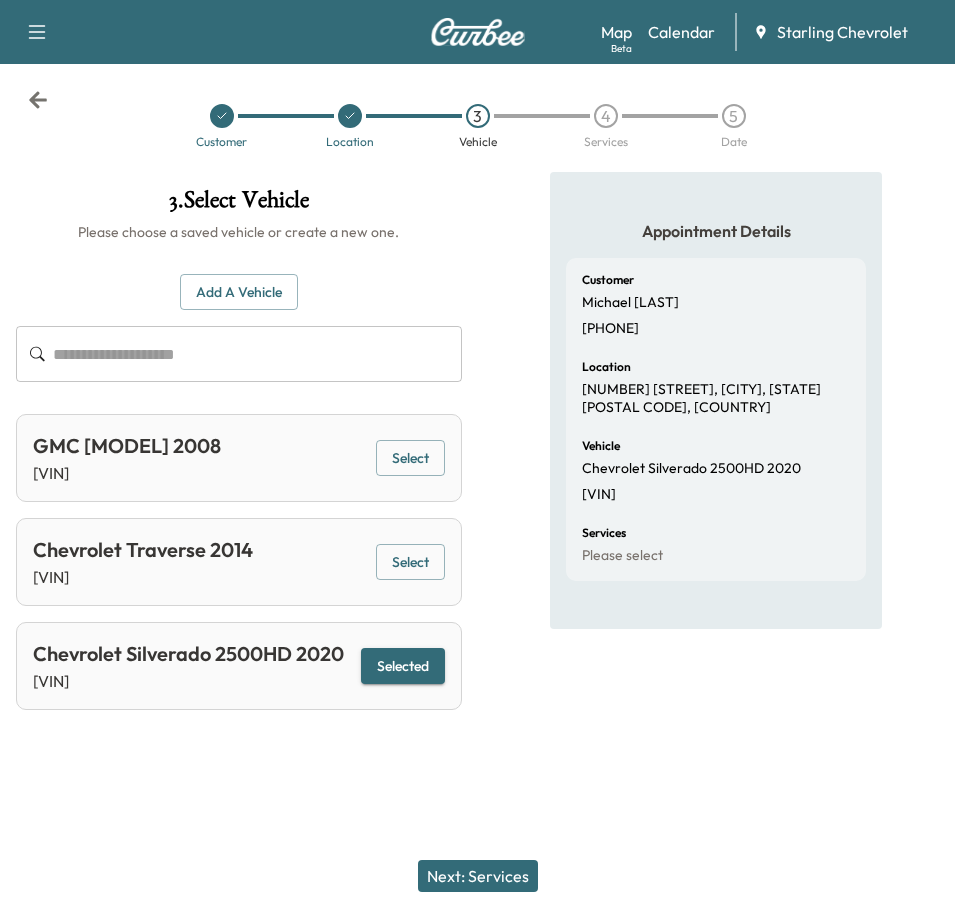 click on "Next: Services" at bounding box center [478, 876] 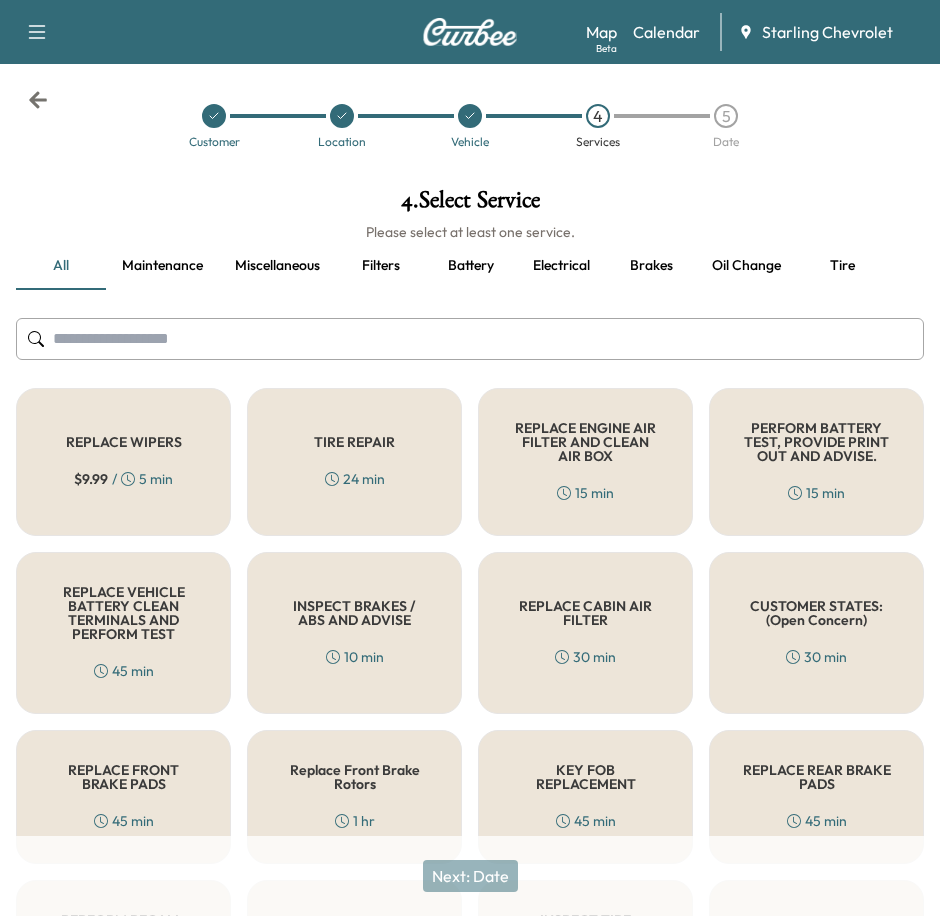 click at bounding box center [470, 339] 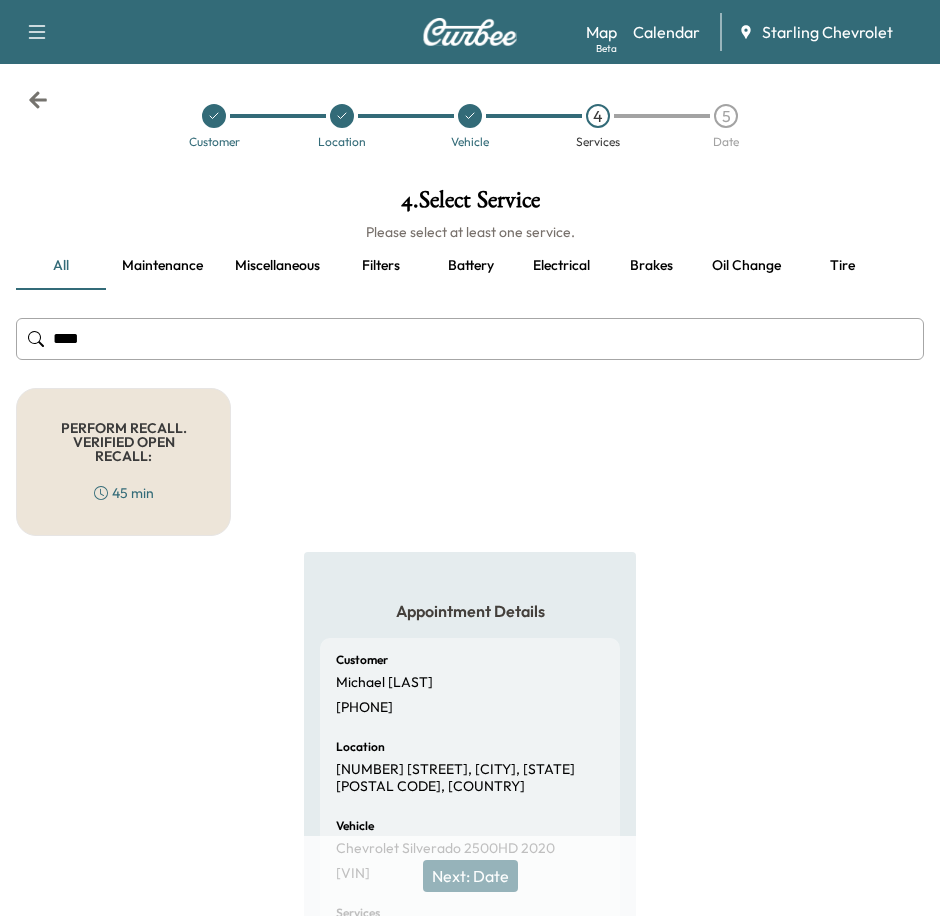 type on "****" 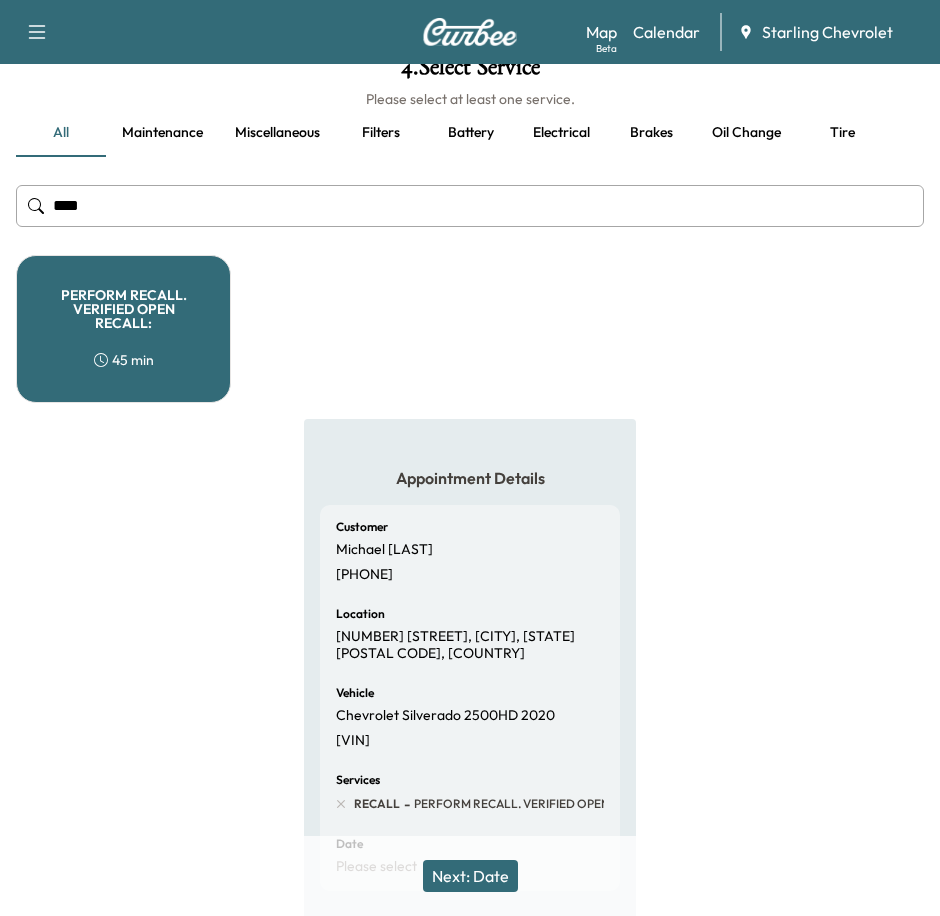 scroll, scrollTop: 219, scrollLeft: 0, axis: vertical 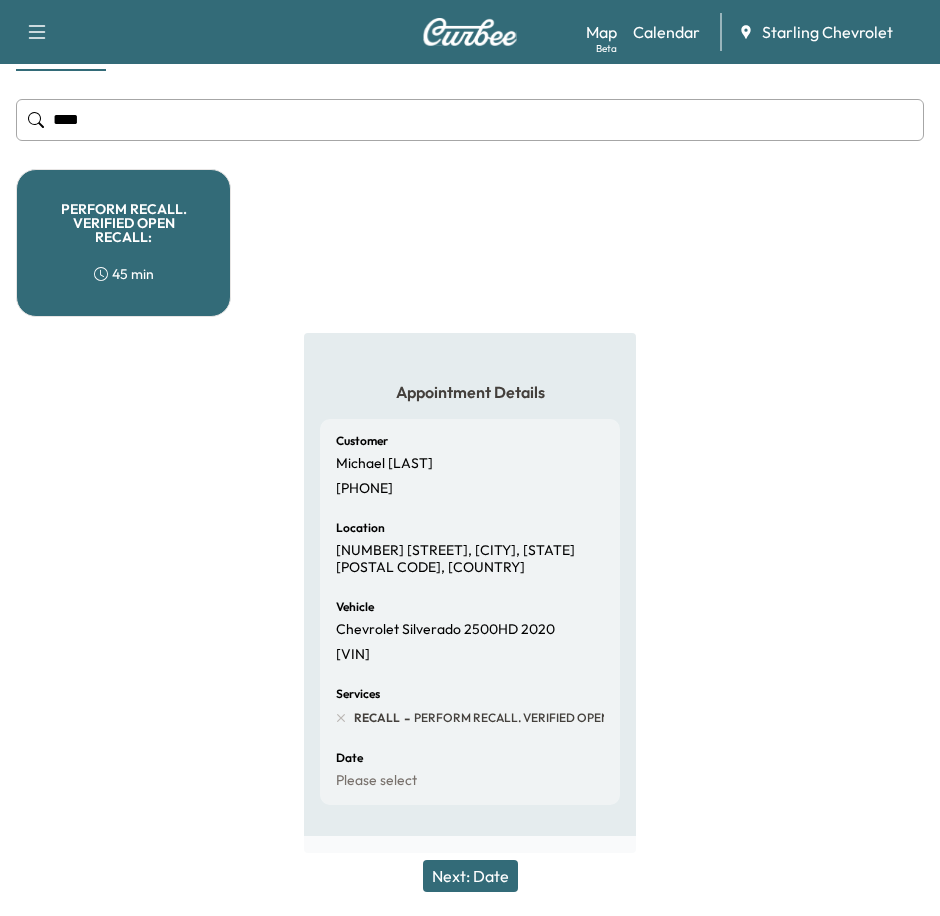 click on "Next: Date" at bounding box center [470, 876] 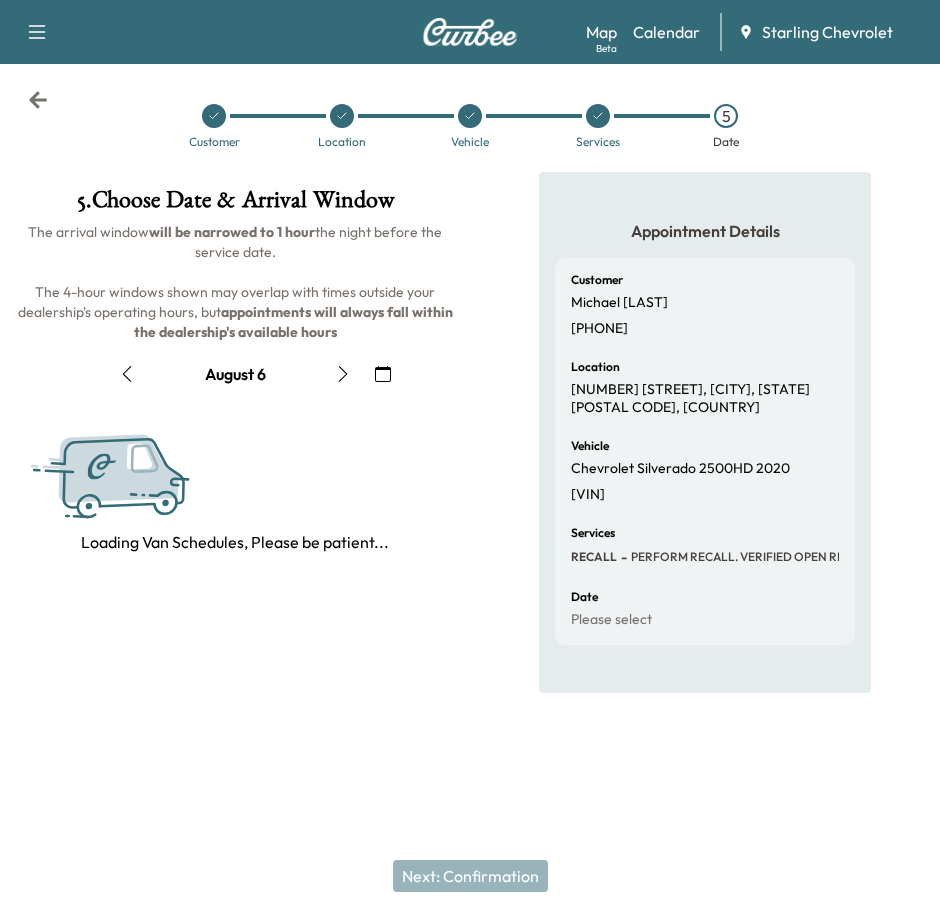 scroll, scrollTop: 0, scrollLeft: 0, axis: both 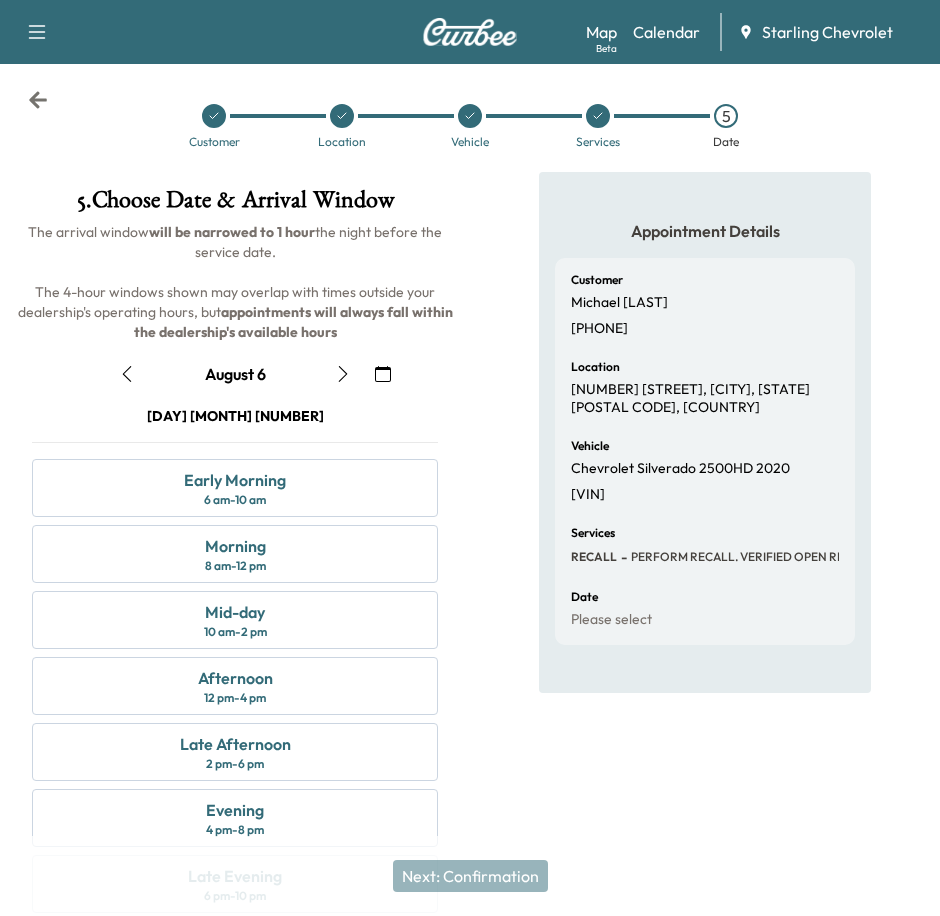 click 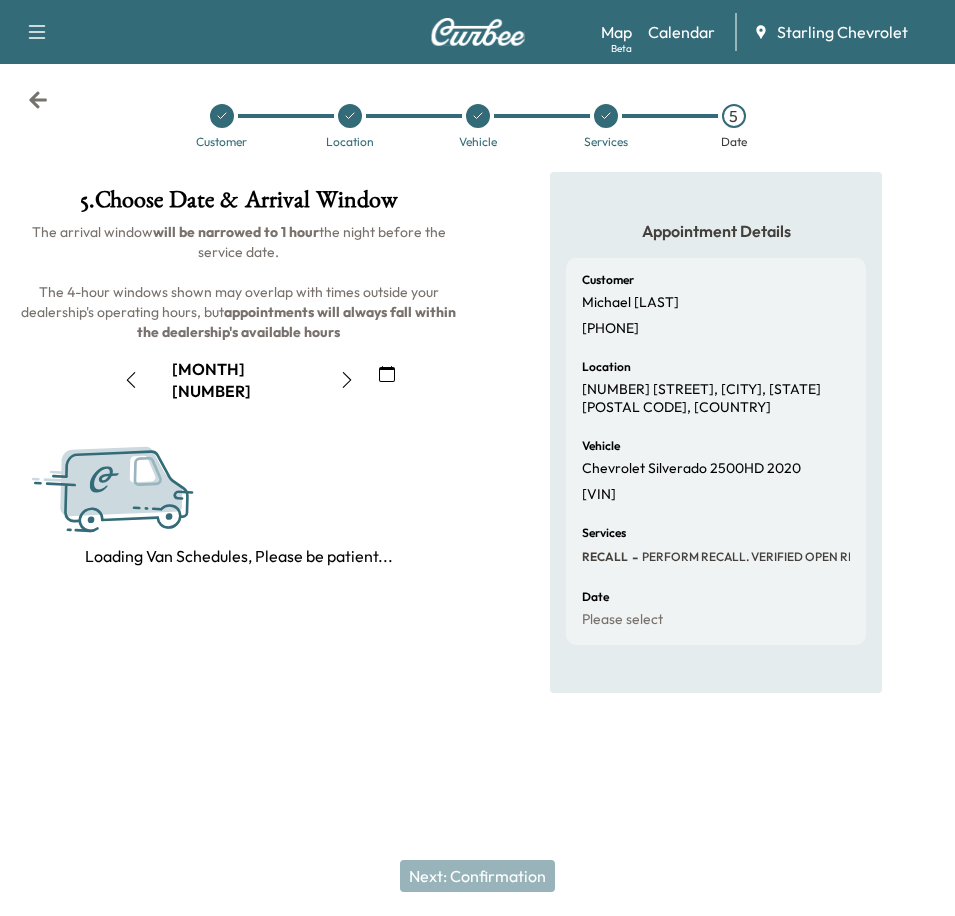 click 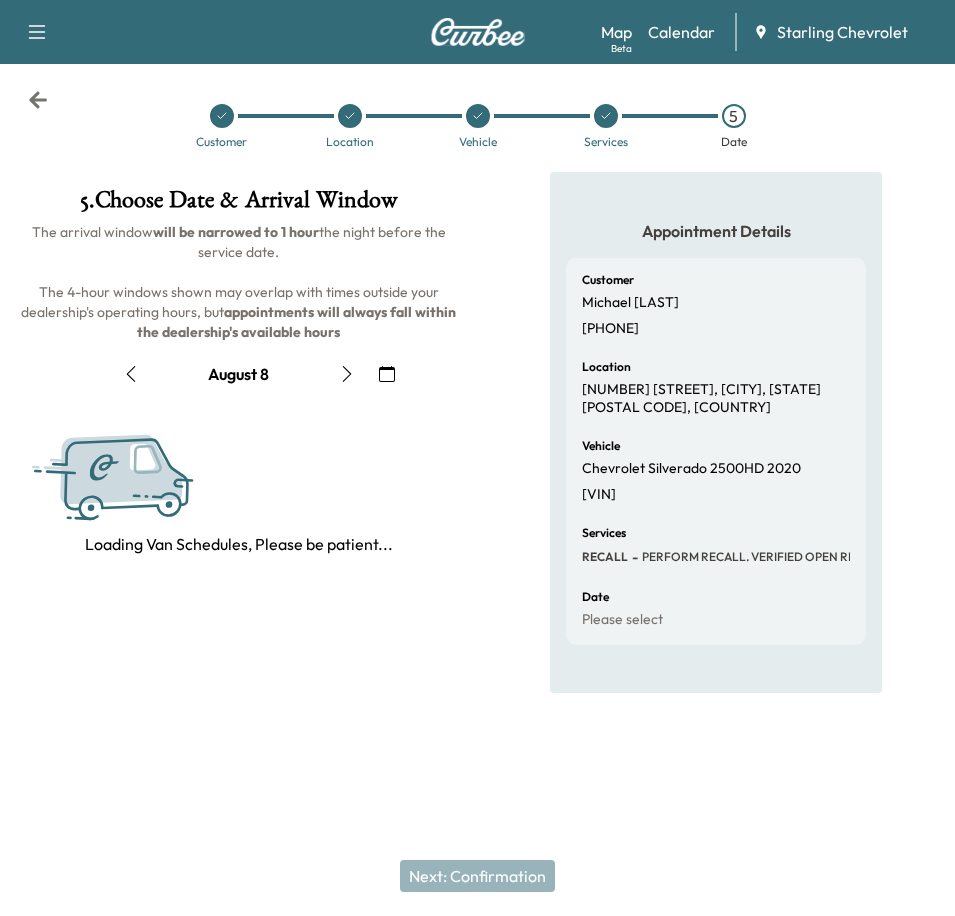 click 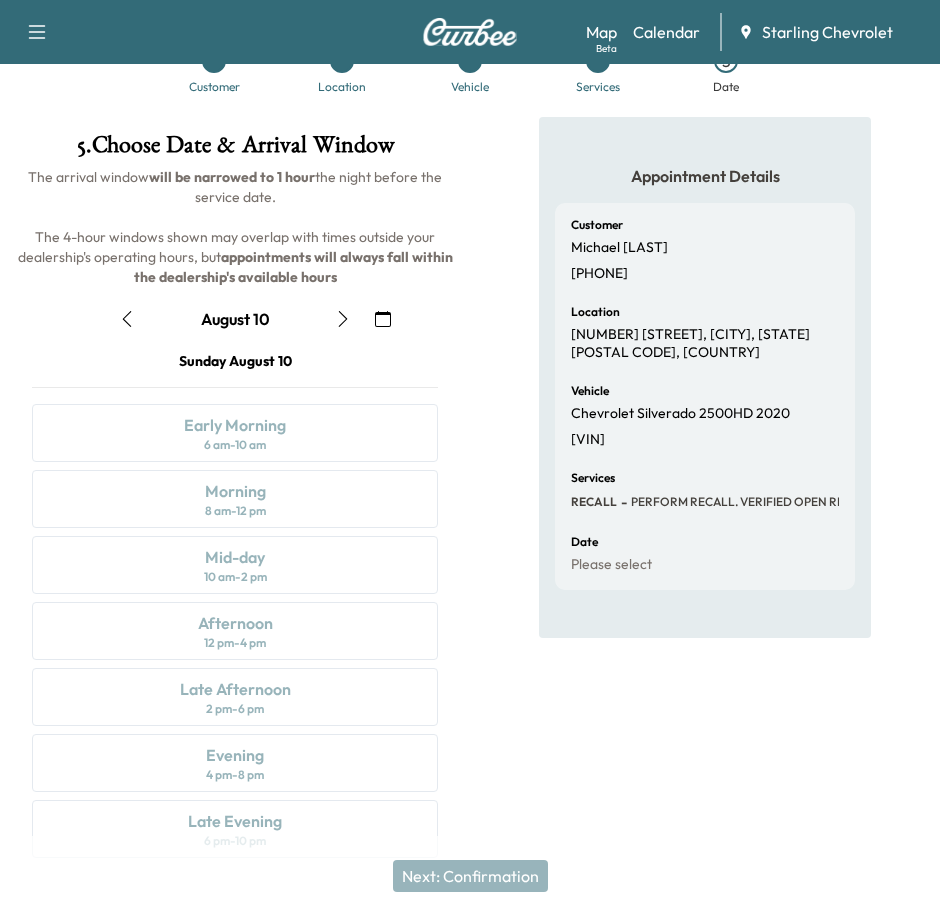 scroll, scrollTop: 102, scrollLeft: 0, axis: vertical 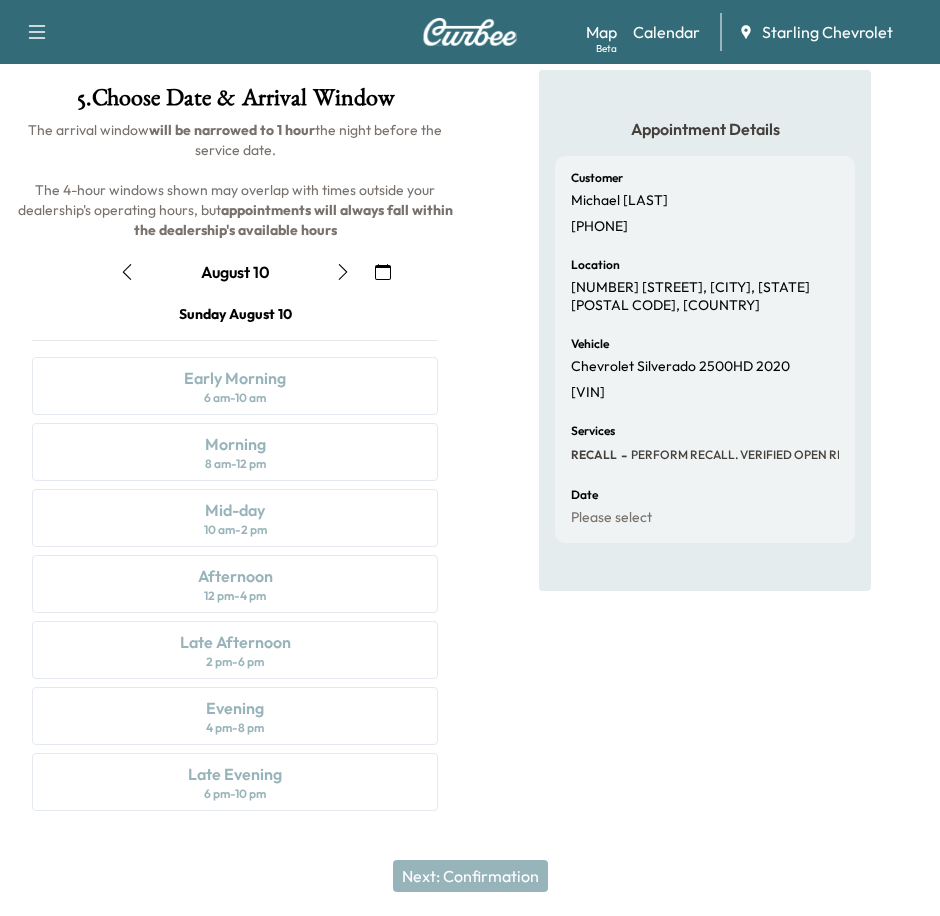 click 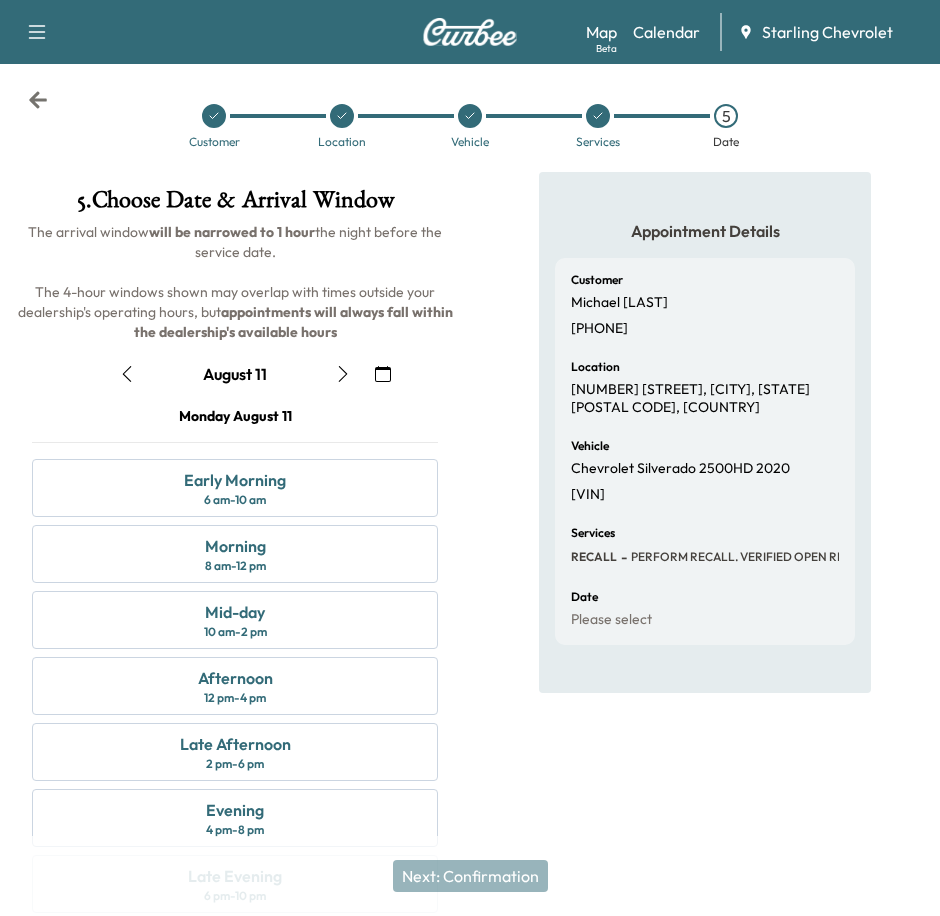 click 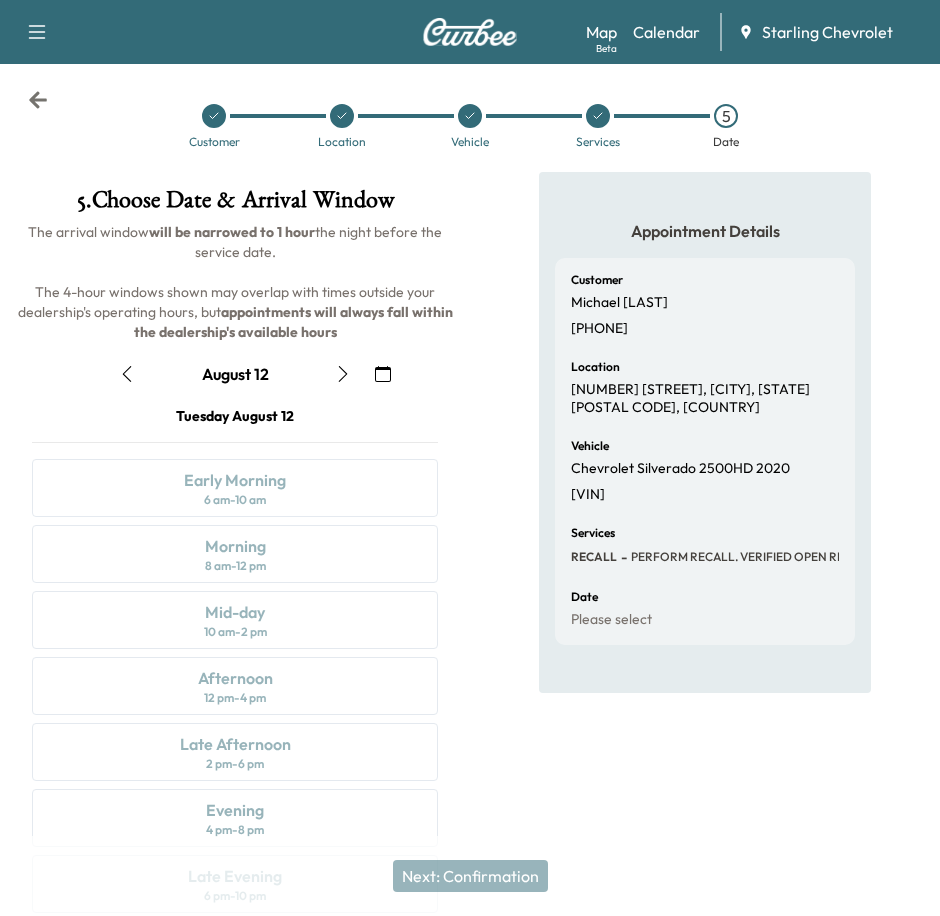 click 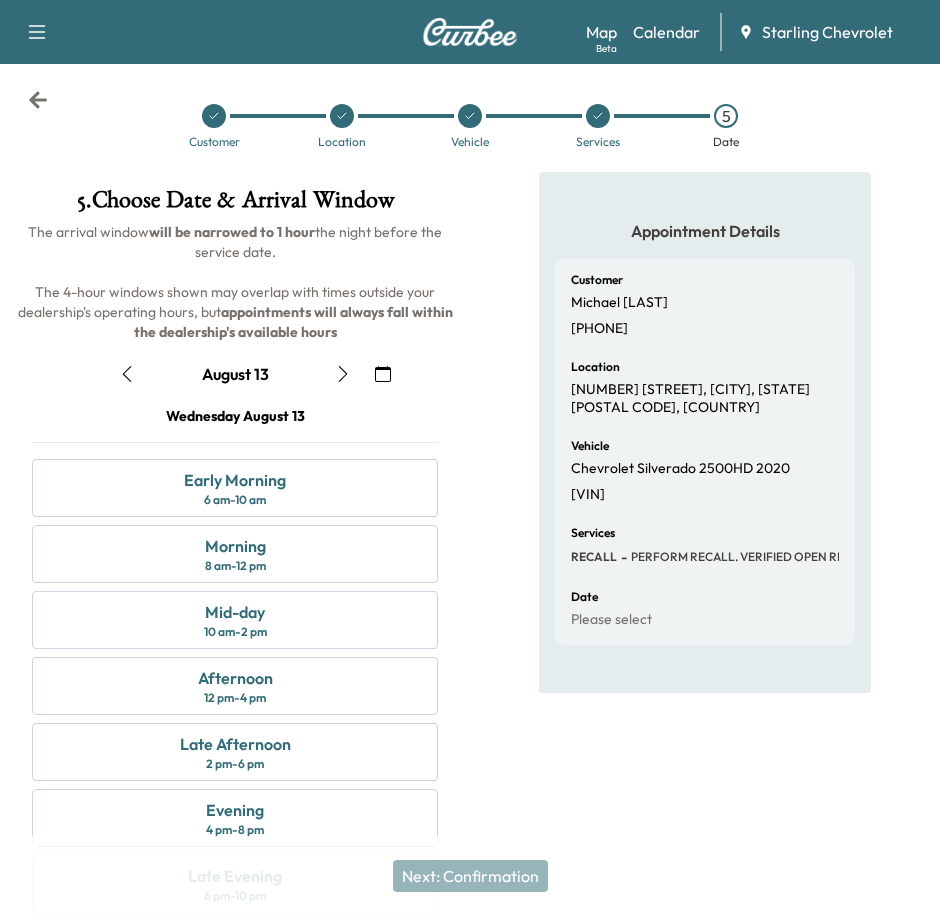 click 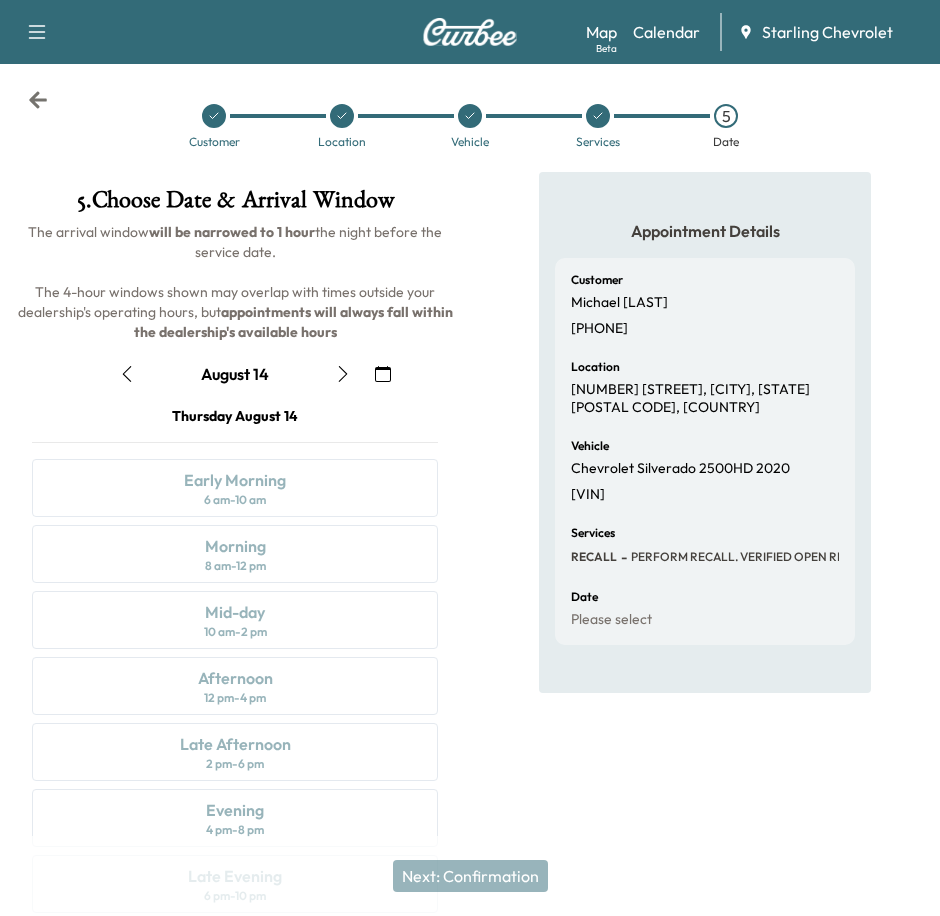 click 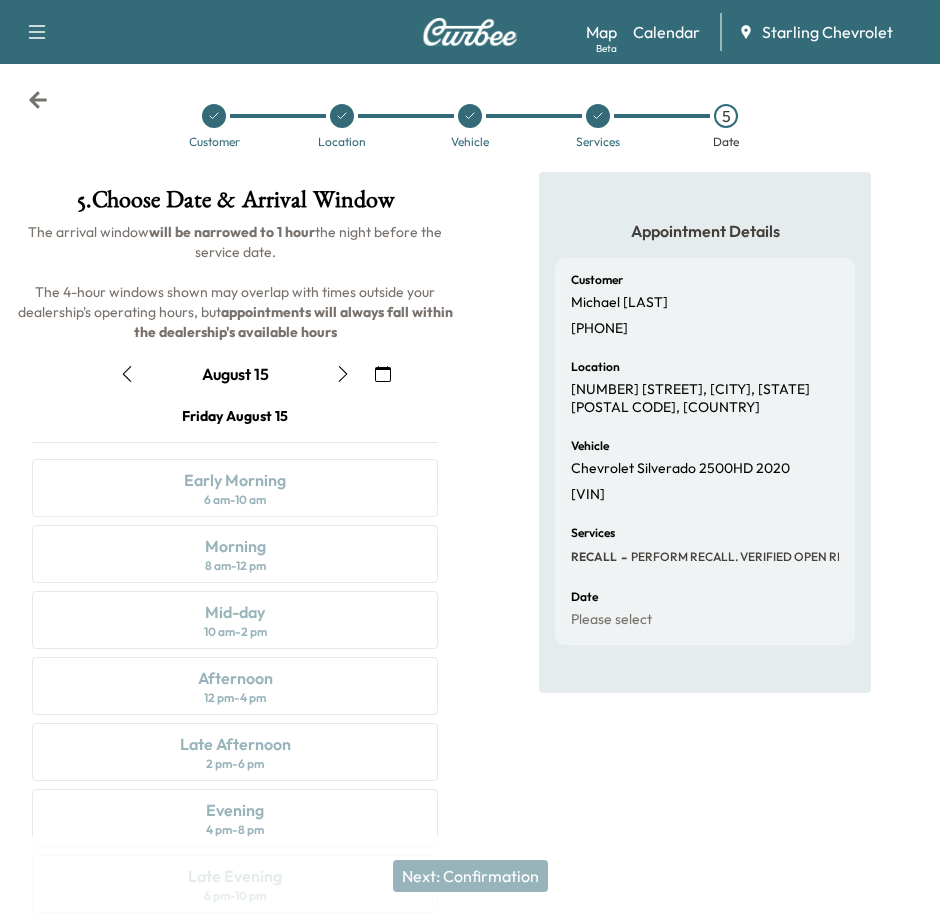 click 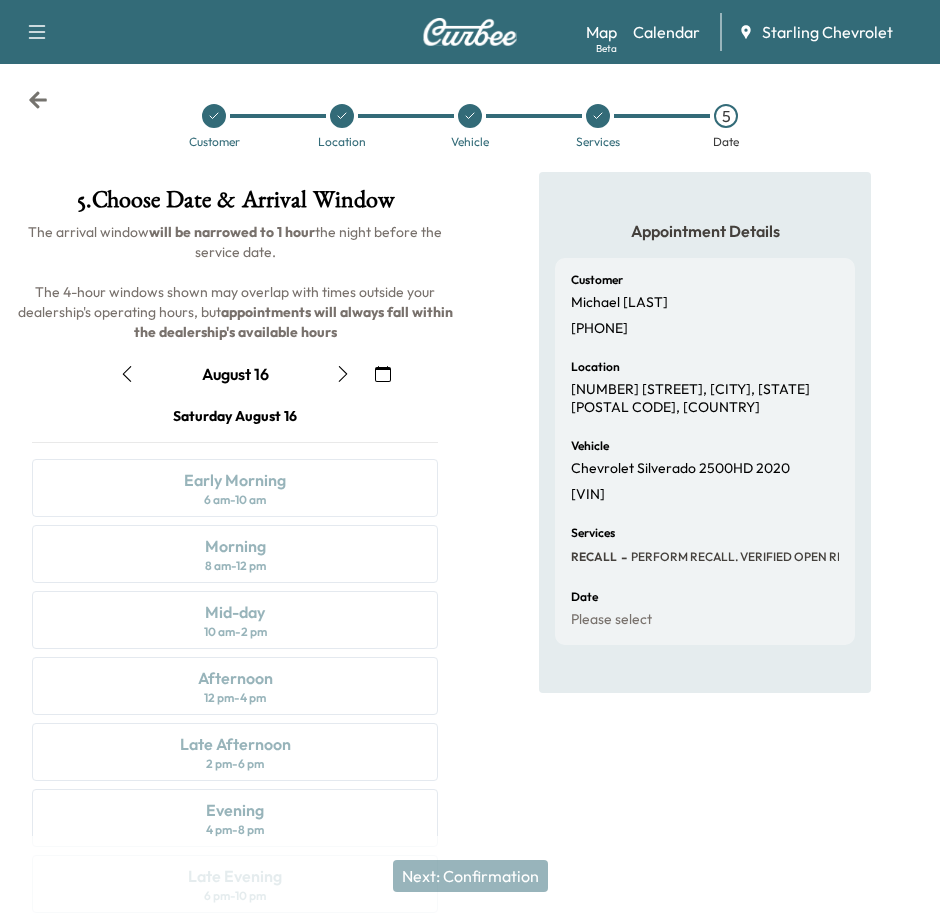 click 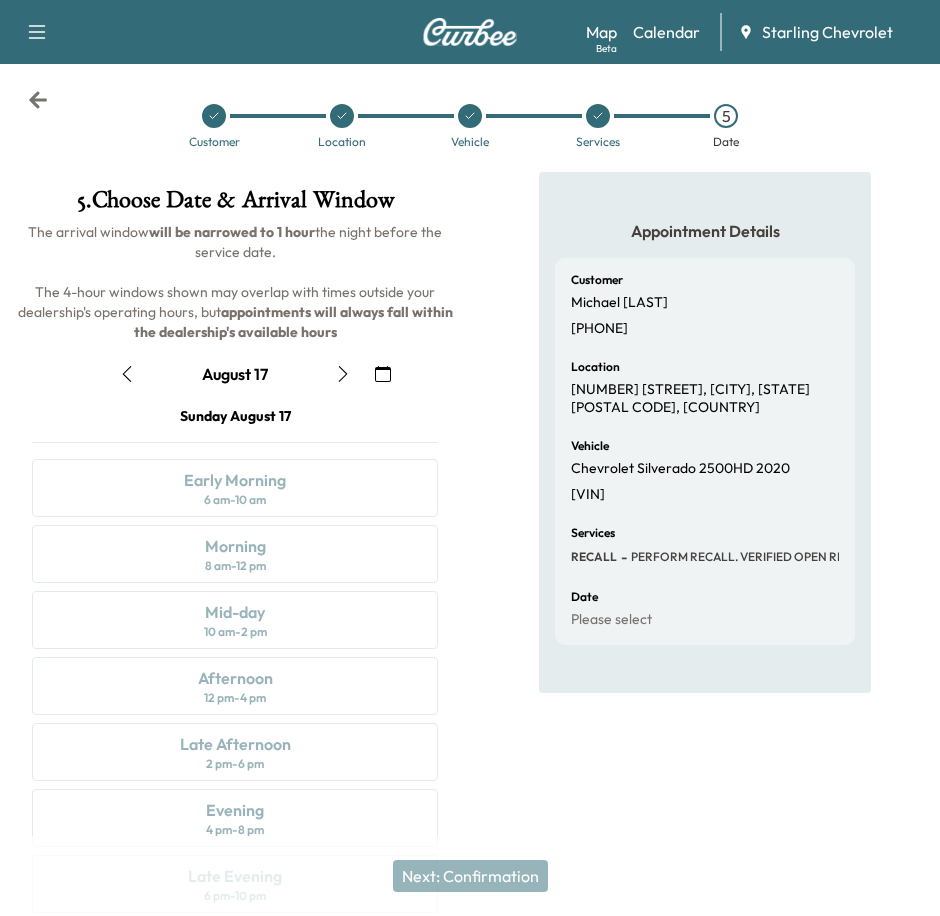 click 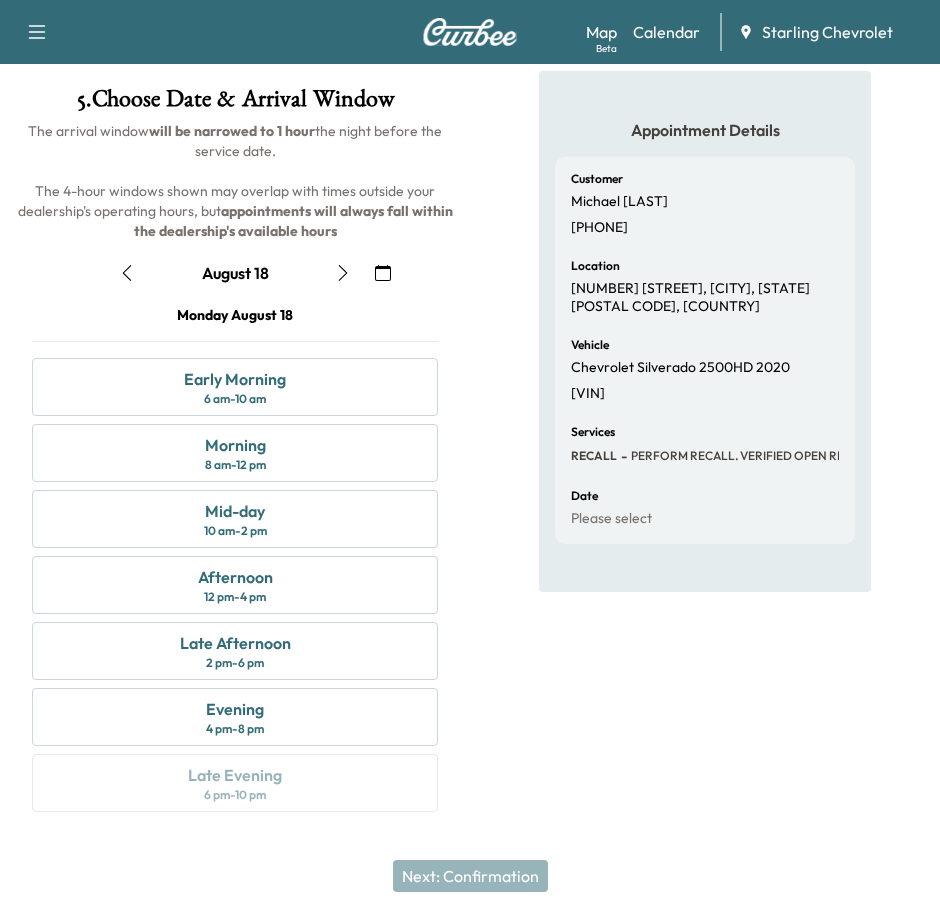scroll, scrollTop: 102, scrollLeft: 0, axis: vertical 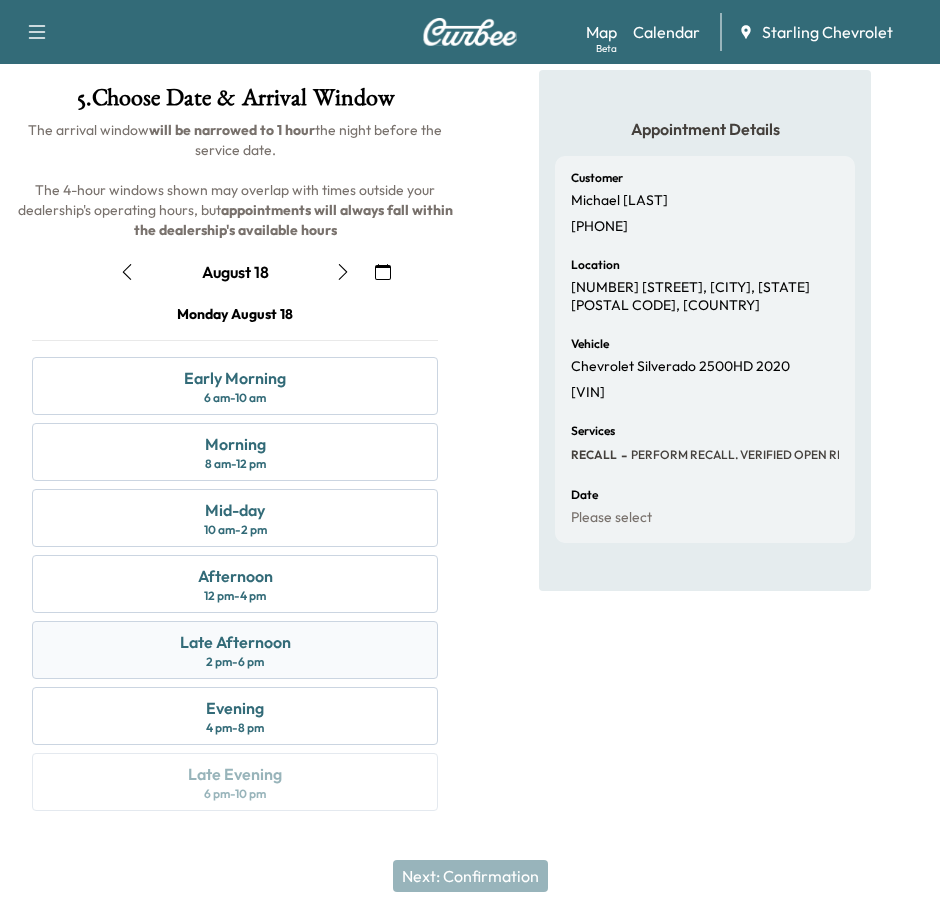 click on "Late Afternoon 2 pm  -  6 pm" at bounding box center (235, 650) 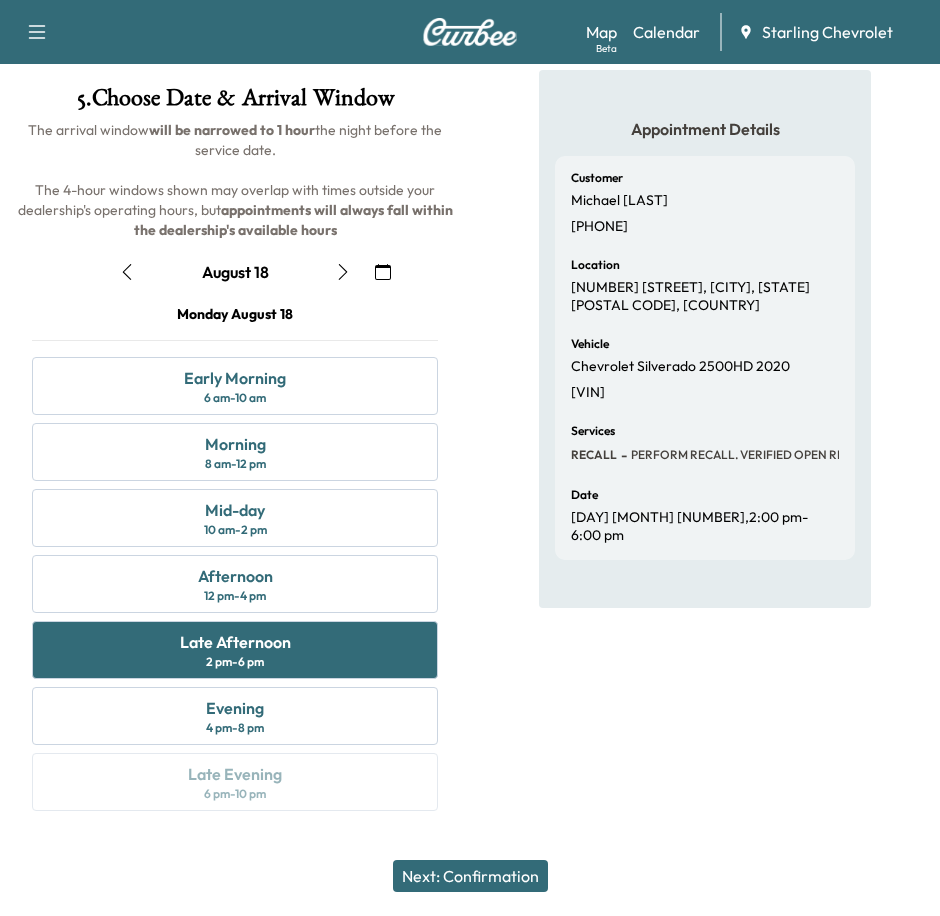 click on "Next: Confirmation" at bounding box center (470, 876) 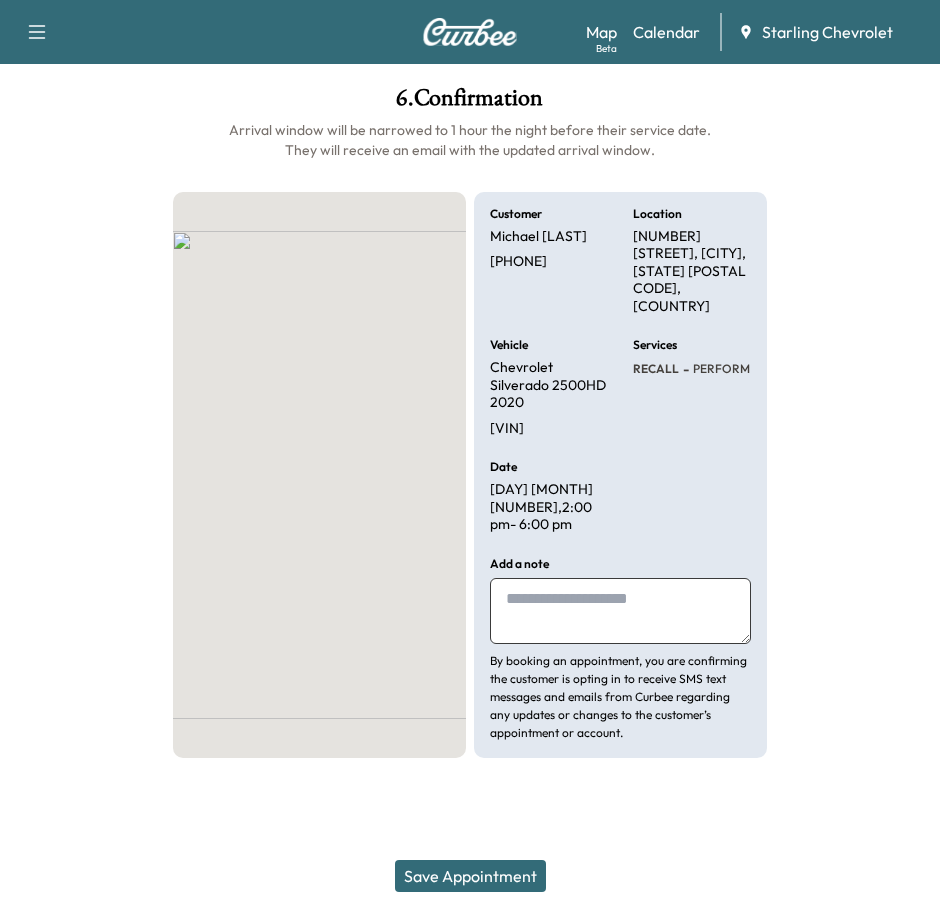 scroll, scrollTop: 1, scrollLeft: 0, axis: vertical 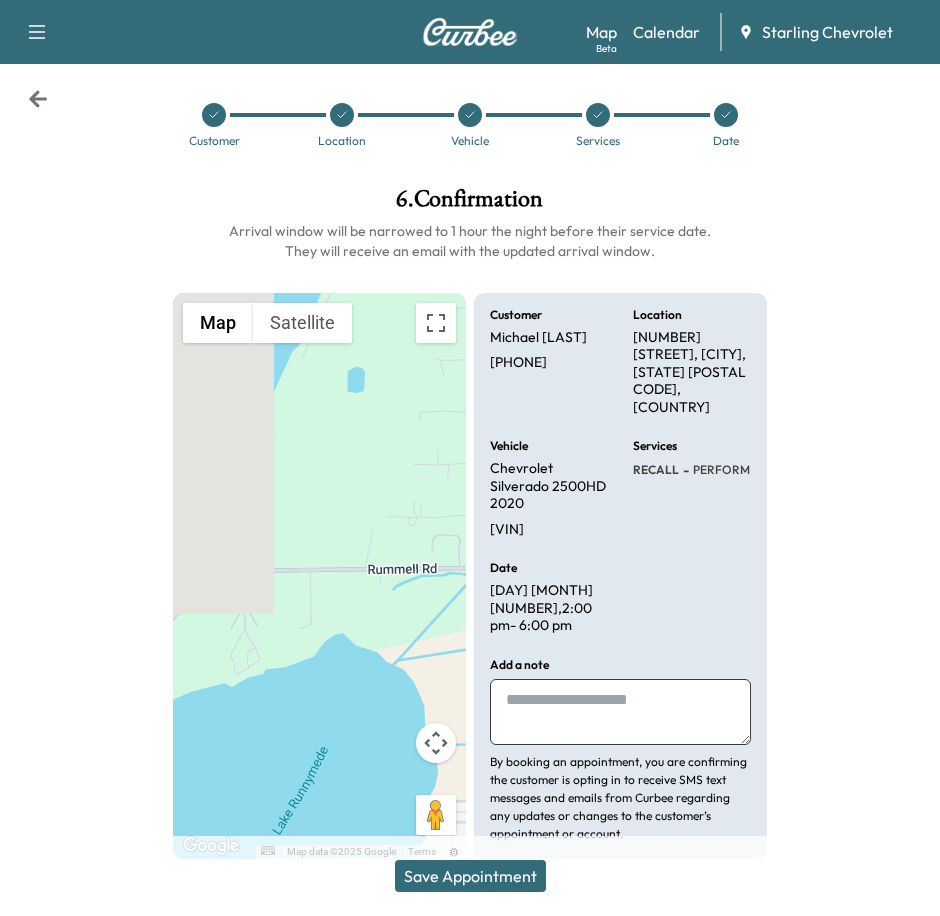 click at bounding box center [620, 712] 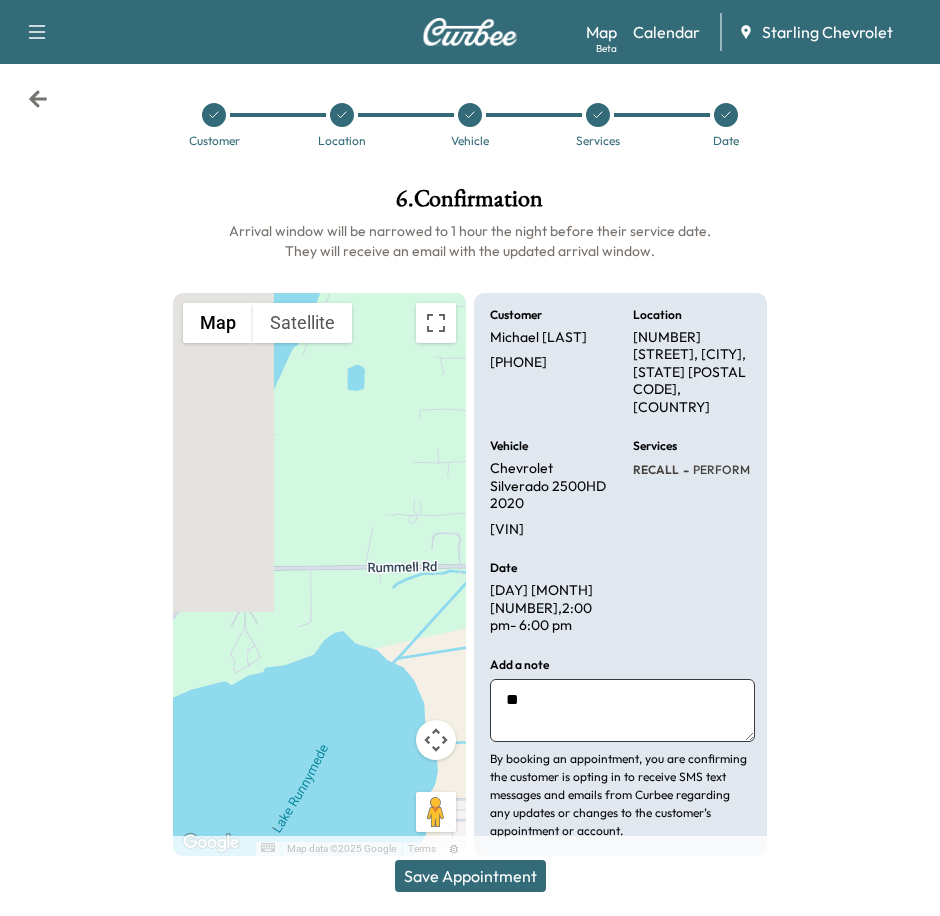 type on "**" 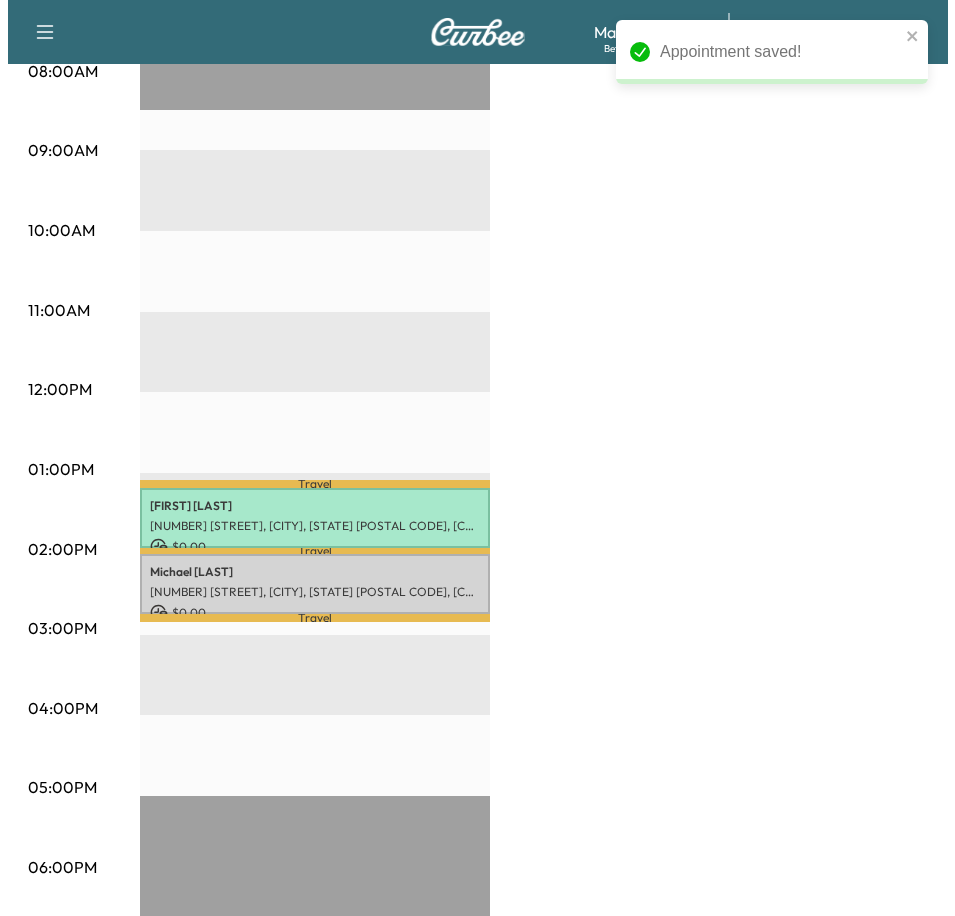 scroll, scrollTop: 694, scrollLeft: 0, axis: vertical 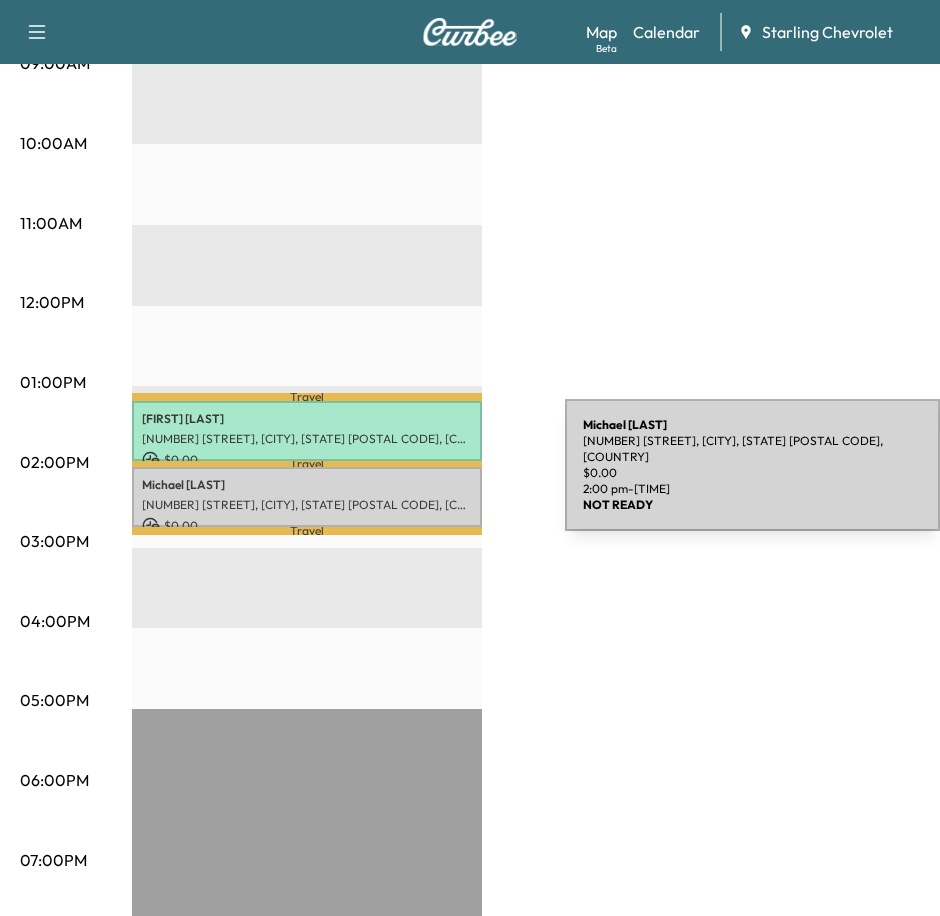 click on "[FIRST] [LAST] [NUMBER] [STREET], [CITY], [STATE] [POSTAL CODE], [COUNTRY]  $ [NUMBER] [TIME]  -  [TIME]" at bounding box center [307, 497] 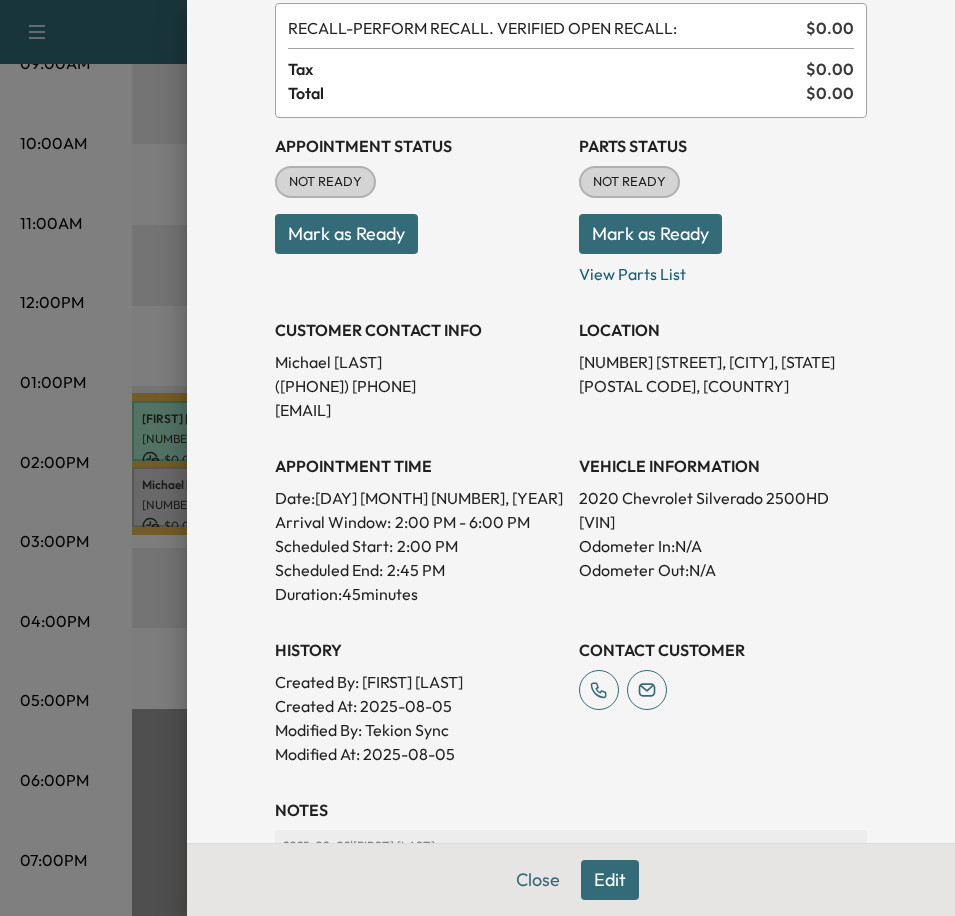 scroll, scrollTop: 0, scrollLeft: 0, axis: both 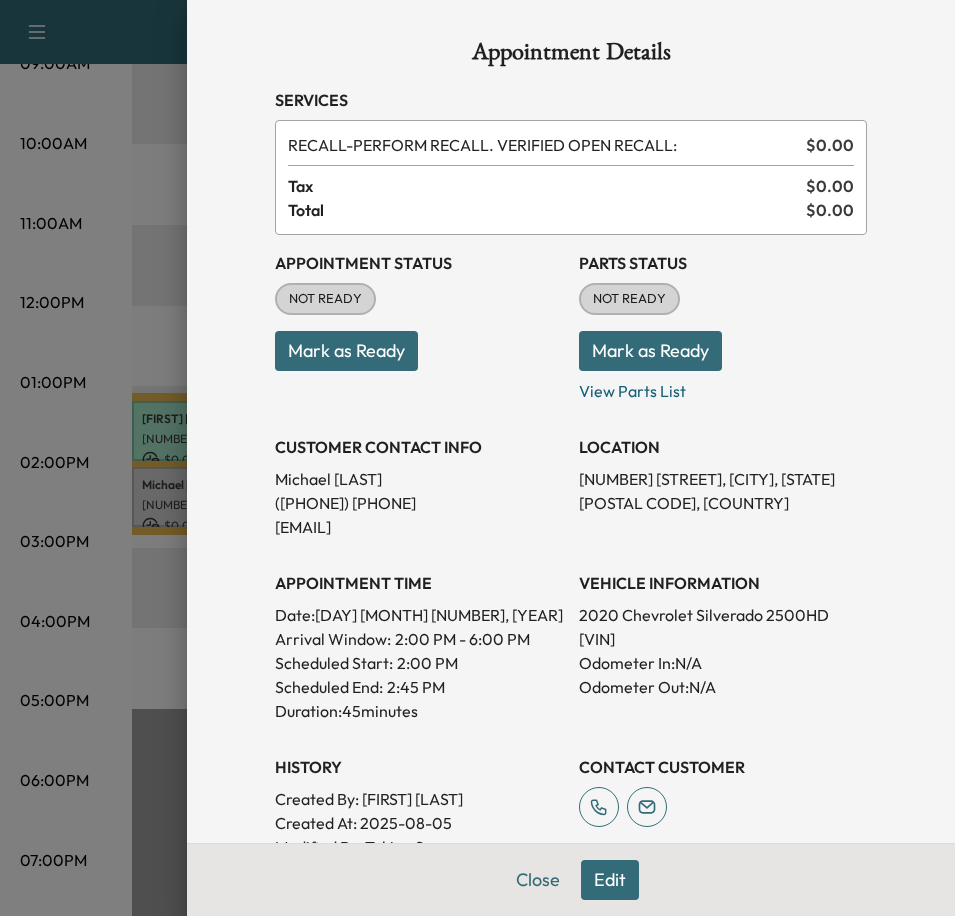 click on "Mark as Ready" at bounding box center [346, 351] 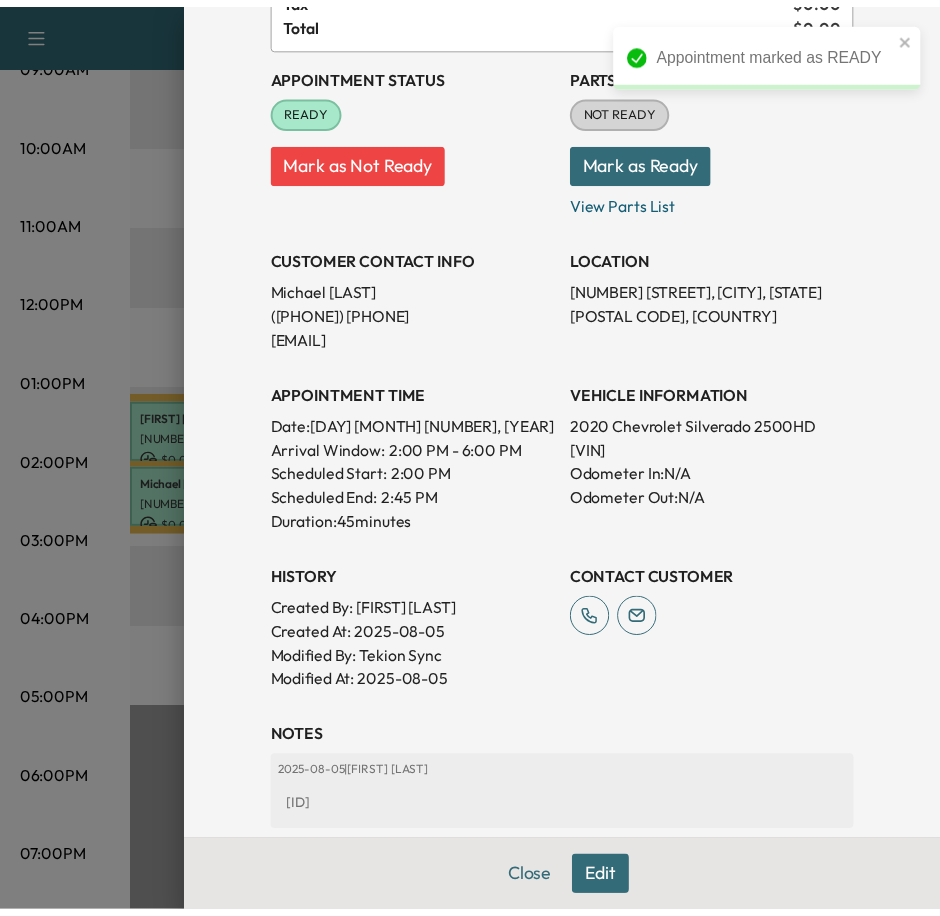scroll, scrollTop: 328, scrollLeft: 0, axis: vertical 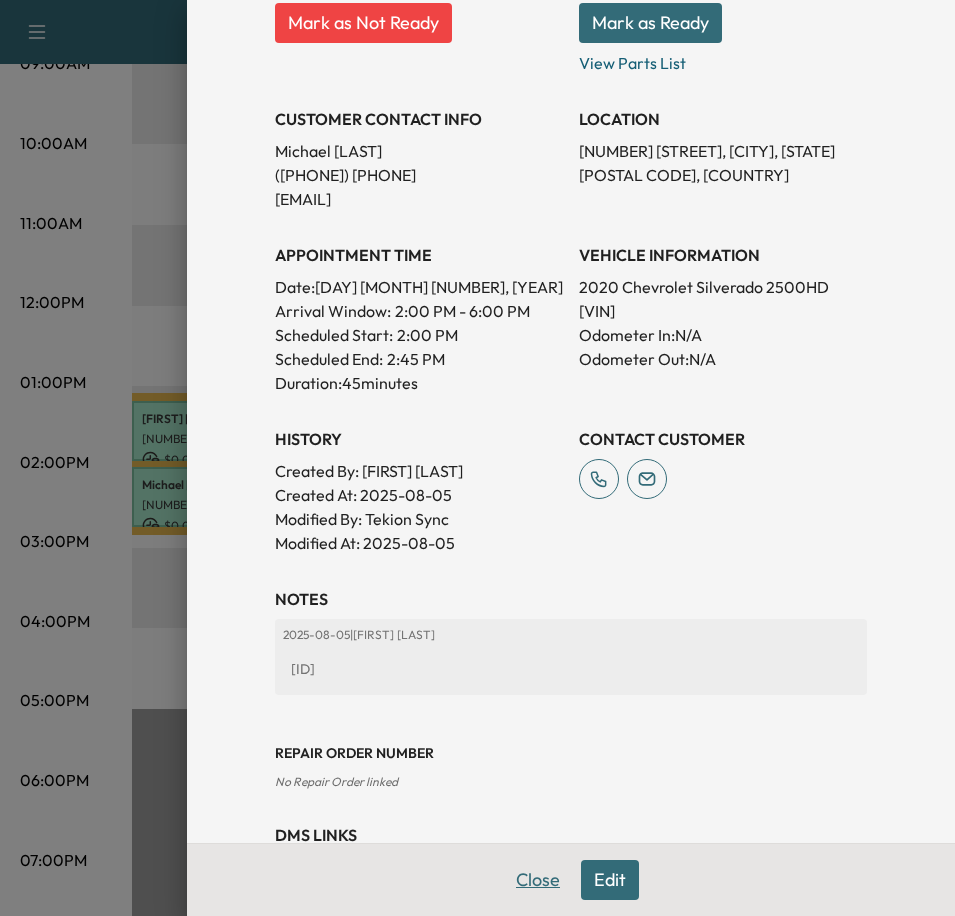 click on "Close" at bounding box center (538, 880) 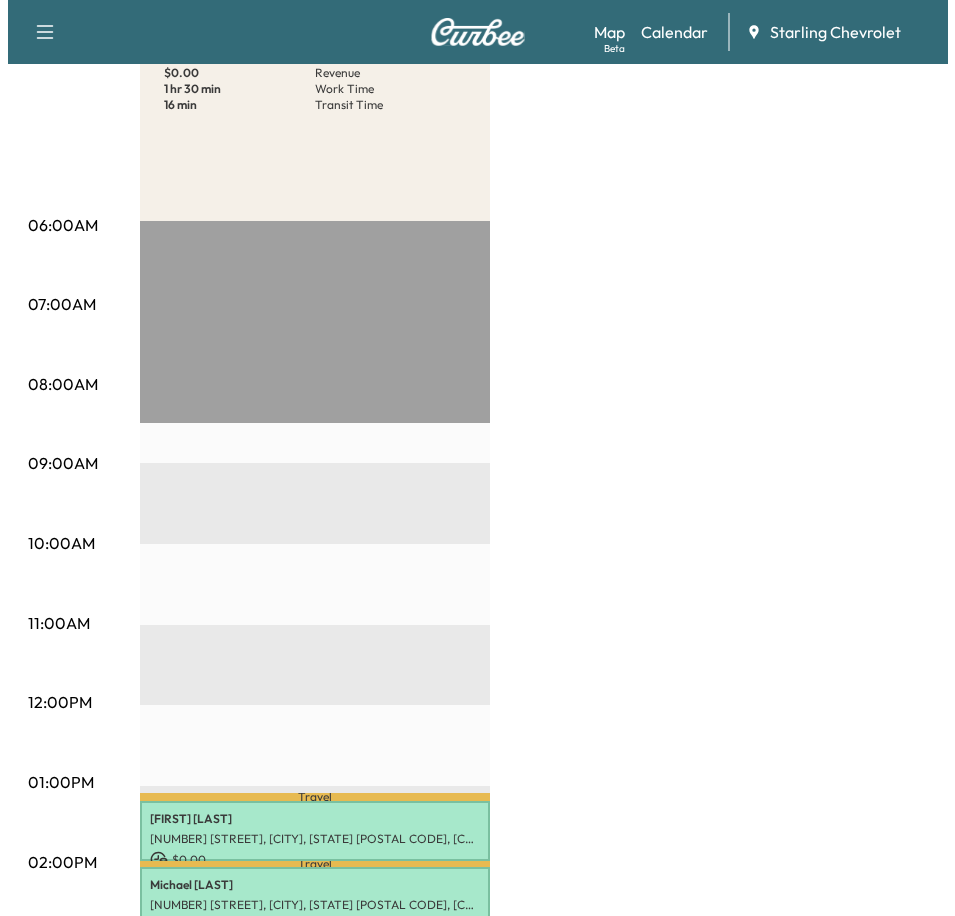 scroll, scrollTop: 600, scrollLeft: 0, axis: vertical 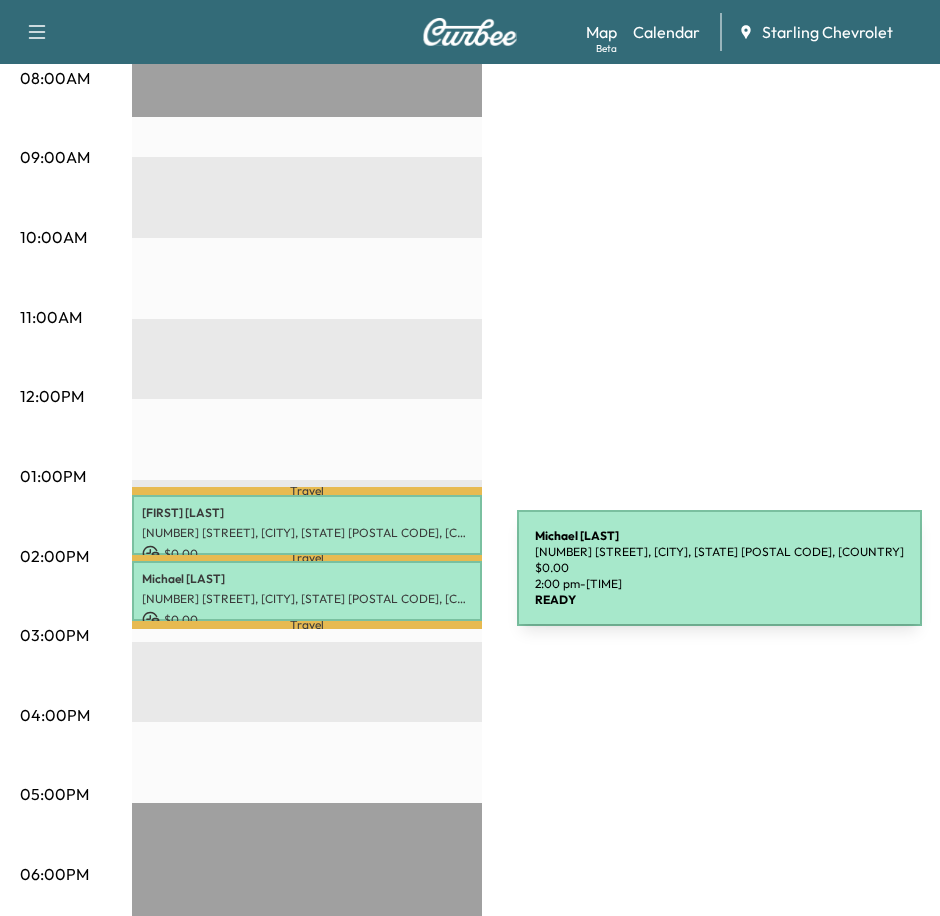 click on "[NUMBER] [STREET], [CITY], [STATE] [POSTAL CODE], [COUNTRY]" at bounding box center [307, 599] 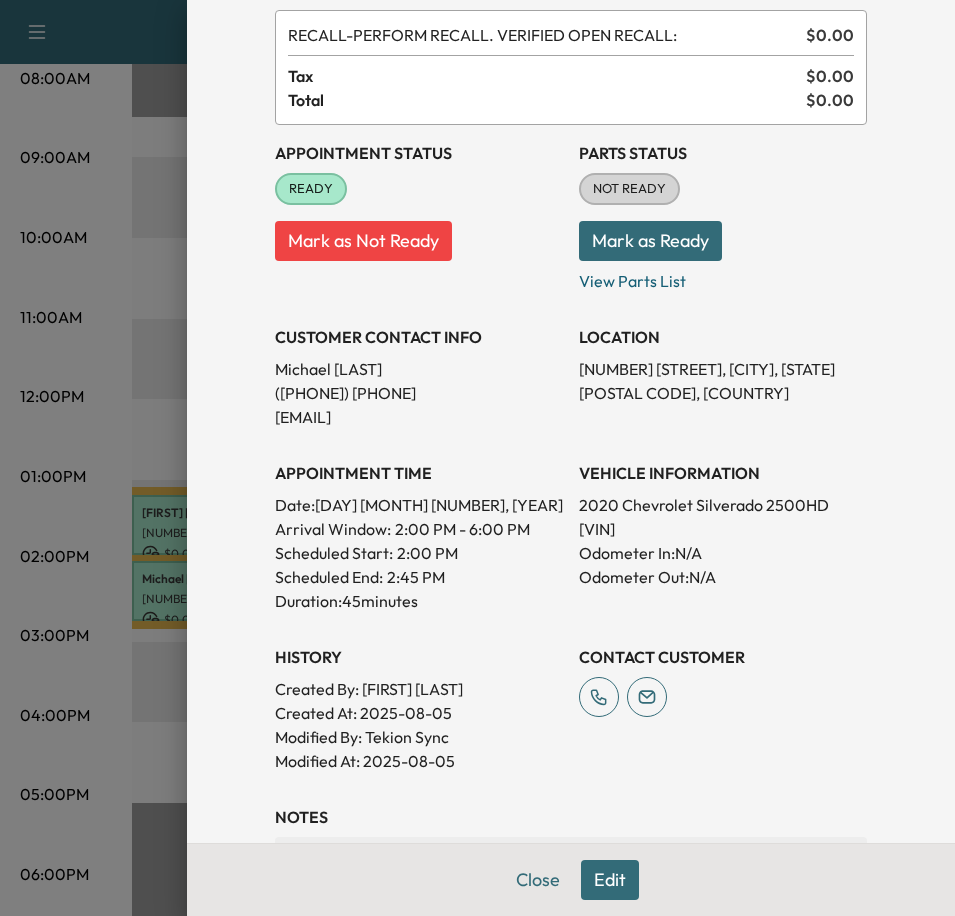 scroll, scrollTop: 0, scrollLeft: 0, axis: both 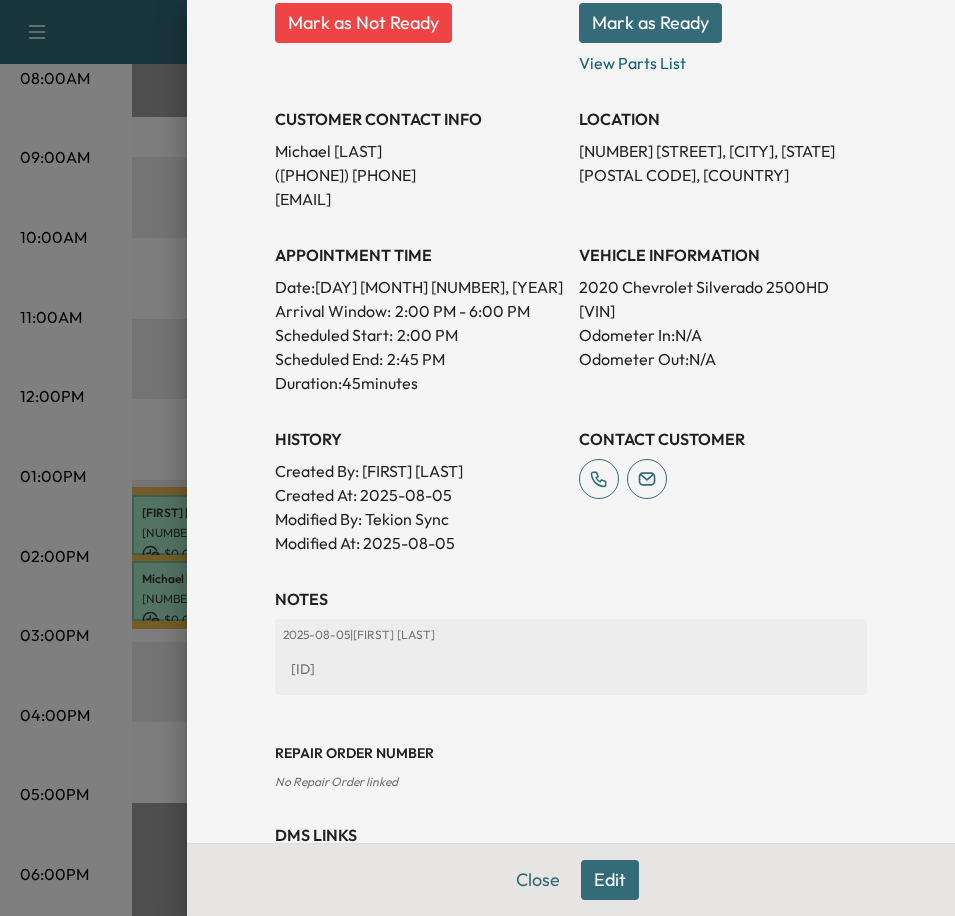click on "Edit" at bounding box center [610, 880] 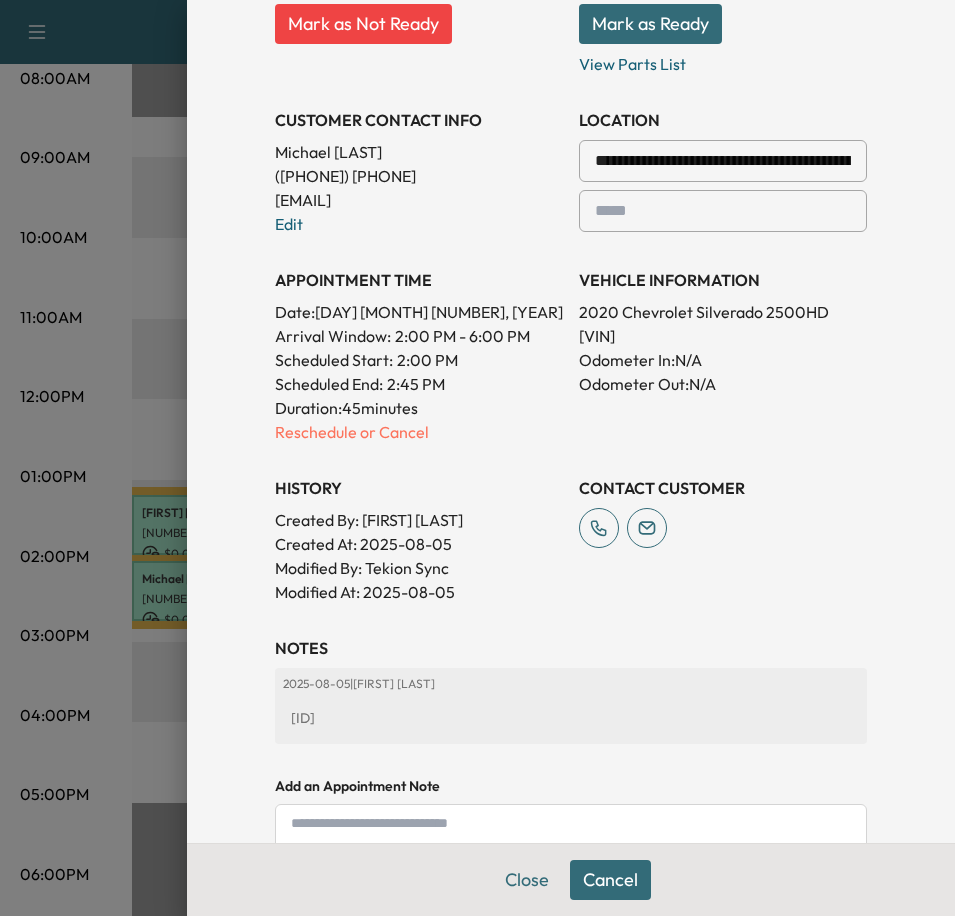 click on "[ID]" at bounding box center [571, 718] 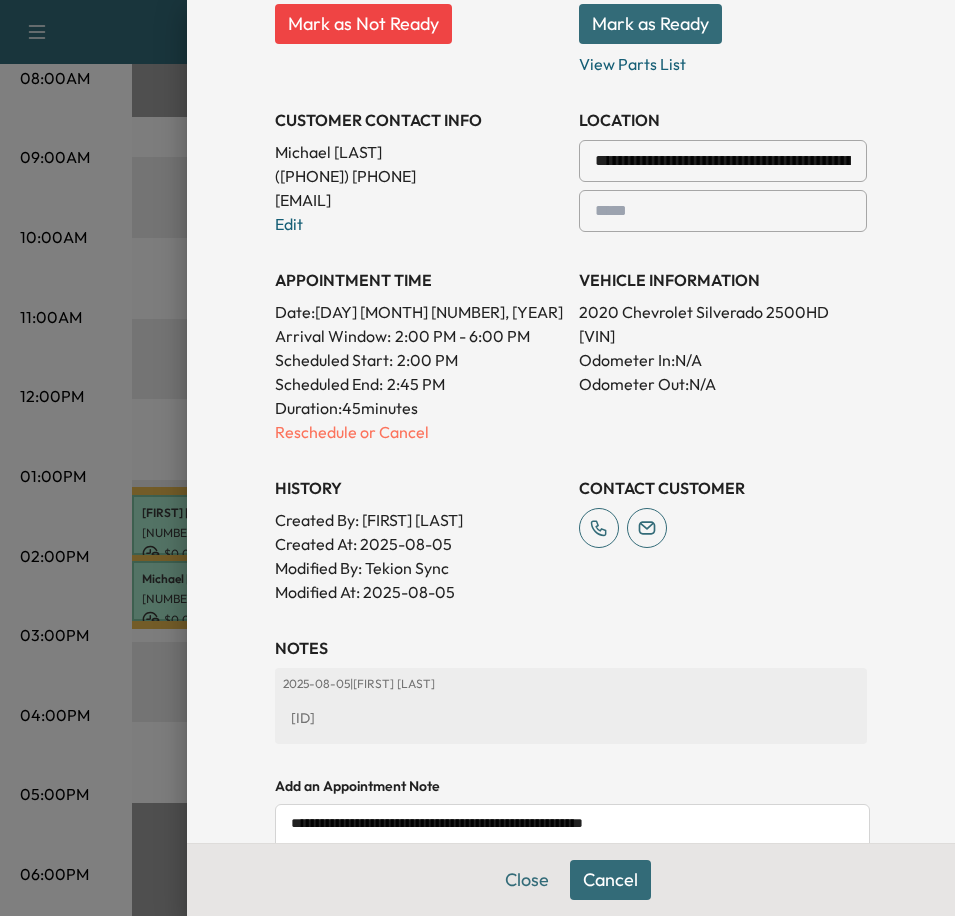 type on "**********" 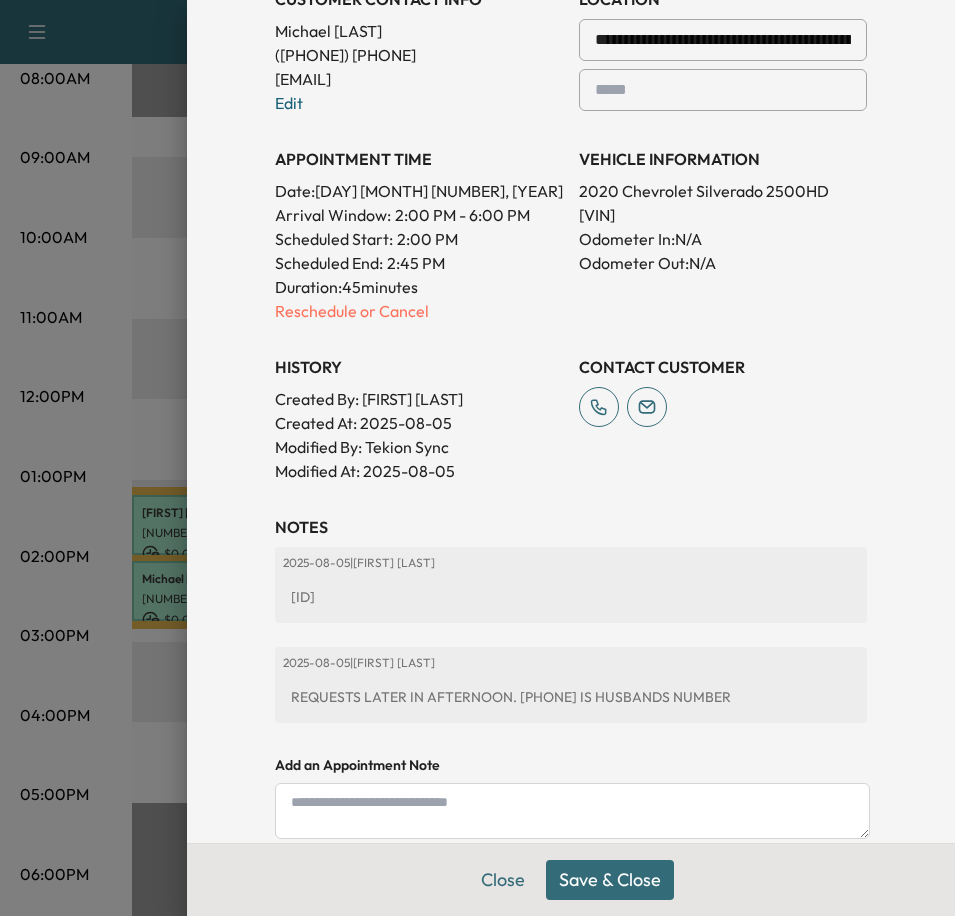 scroll, scrollTop: 535, scrollLeft: 0, axis: vertical 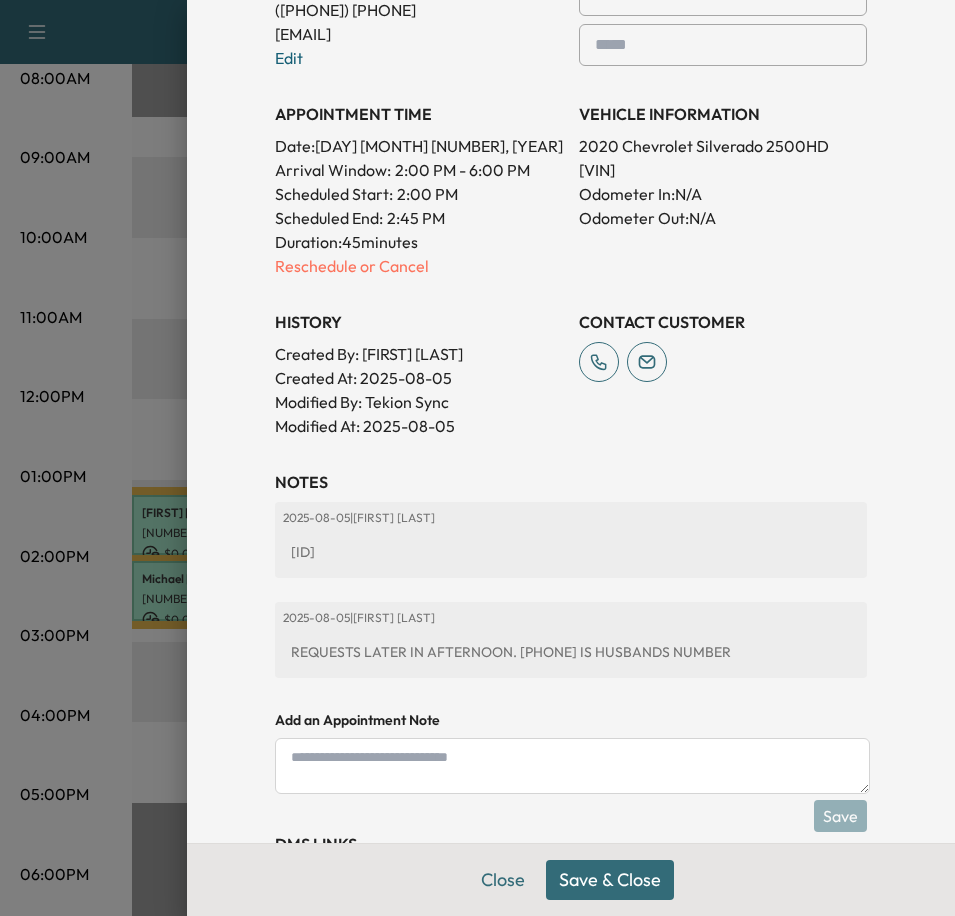 click on "Save & Close" at bounding box center (610, 880) 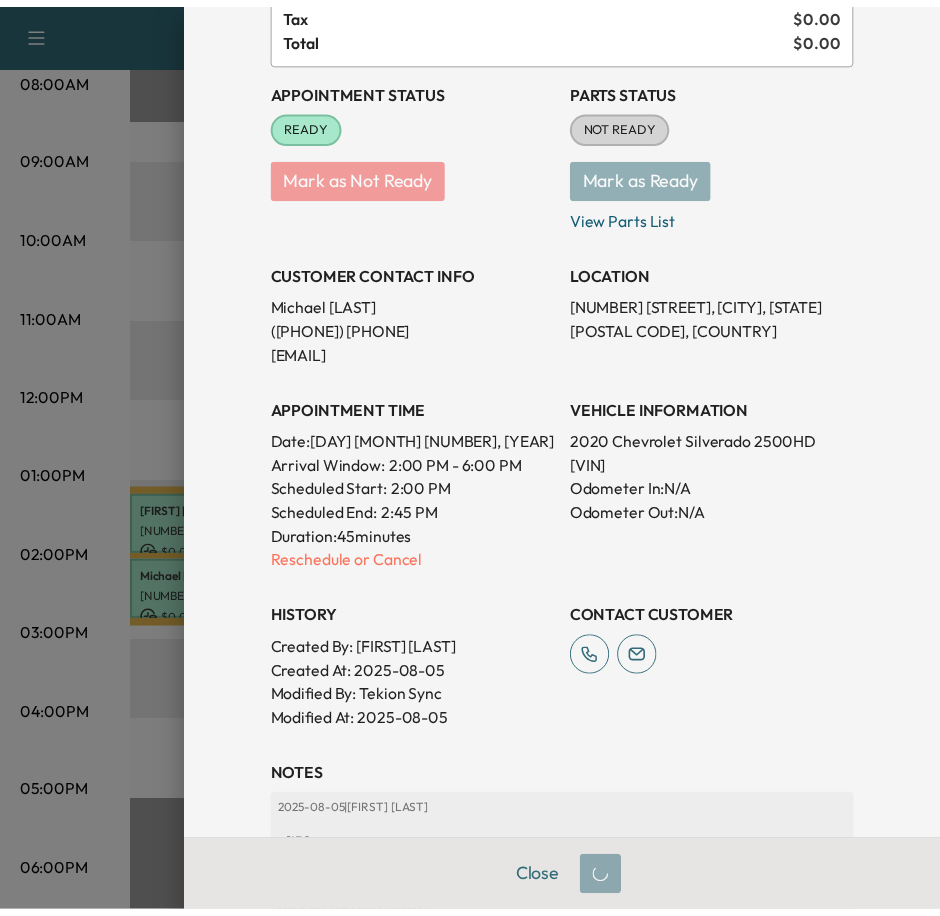 scroll, scrollTop: 0, scrollLeft: 0, axis: both 